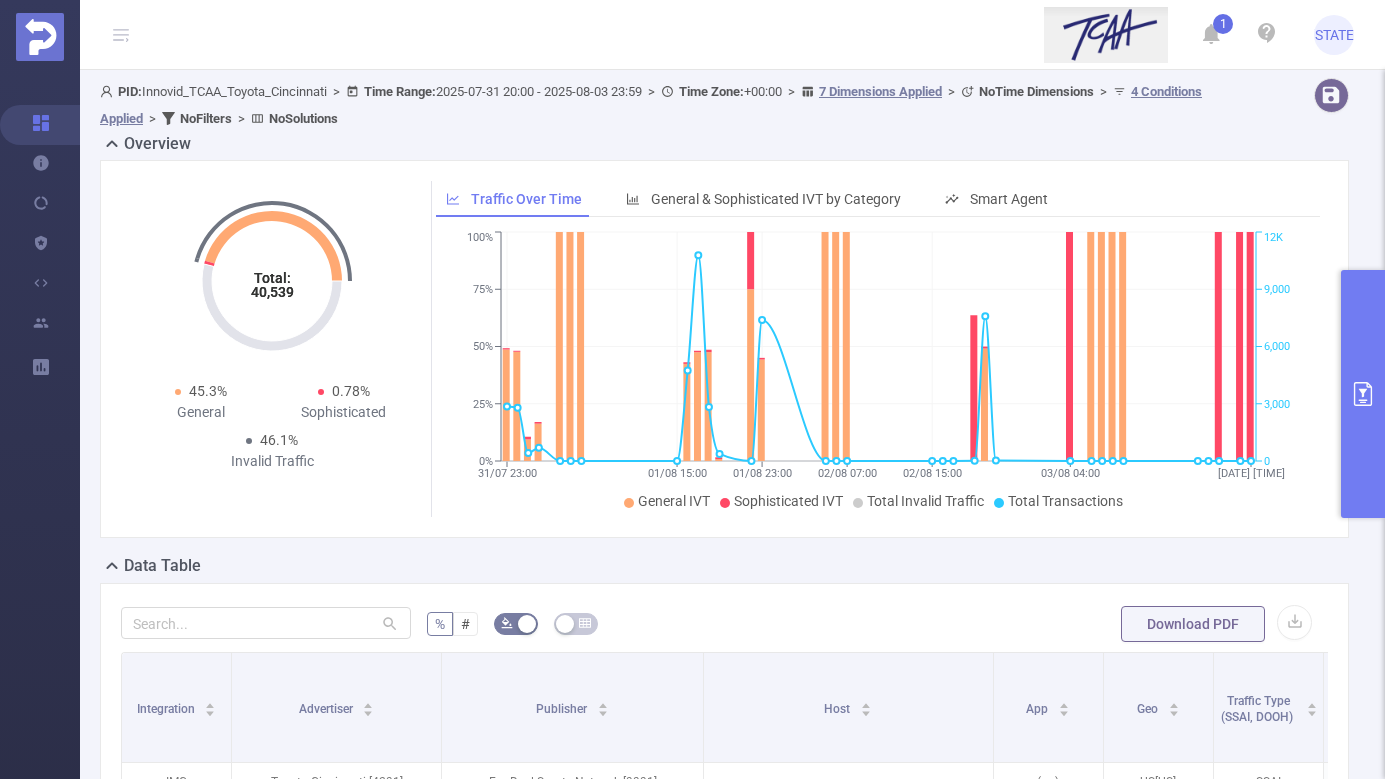 scroll, scrollTop: 0, scrollLeft: 0, axis: both 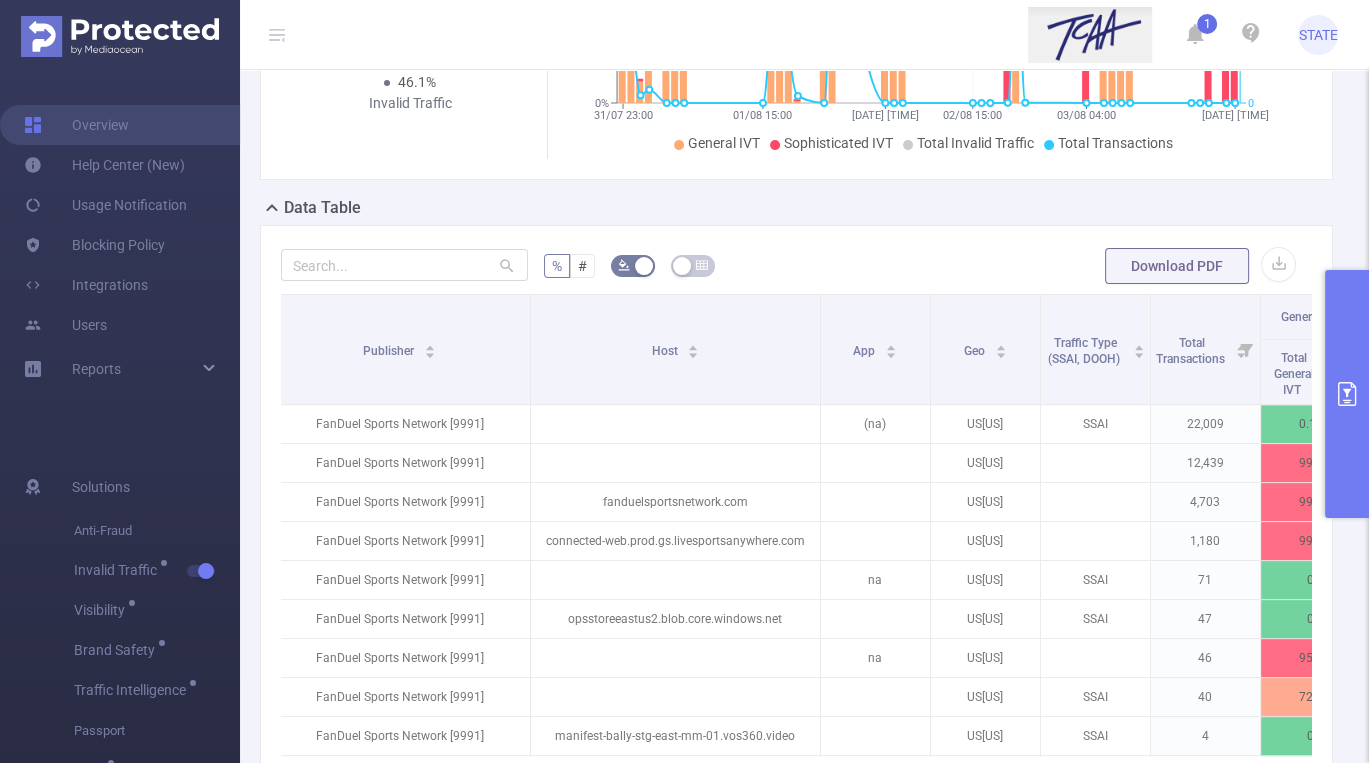 click on "% # Download PDF Integration   Advertiser   Publisher   Host   App   Geo   Traffic Type (SSAI, DOOH)   Total Transactions   General IVT Sophisticated IVT IVT Total General IVT   Total Sophisticated IVT   Total IVT   IMG Toyota Cincinnati [4291] FanDuel Sports Network [9991] (na) [STATE] SSAI 22,009 0.14% 1% 1.1% IMG Toyota Cincinnati [4291] FanDuel Sports Network [9991] [STATE] 12,439 99.7% 0.29% 100% IMG Toyota Cincinnati [4291] FanDuel Sports Network [9991] fanduelsportsnetwork.com [STATE] 4,703 99.6% 0.38% 100% IMG Toyota Cincinnati [4291] FanDuel Sports Network [9991] connected-web.prod.gs.livesportsanywhere.com [STATE] 1,180 99.8% 0.17% 100% IMG Toyota Cincinnati [4291] FanDuel Sports Network [9991] na [STATE] SSAI 71 0% 2.8% 2.8% IMG Toyota Cincinnati [4291] FanDuel Sports Network [9991] opsstoreeastus2.blob.core.windows.net [STATE] SSAI 47 0% 46.8% 46.8% IMG Toyota Cincinnati [4291] FanDuel Sports Network [9991] na [STATE] 46 95.7% 4.3% 100% IMG Toyota Cincinnati [4291] [STATE] SSAI 40 72.5% 27.5% 4" at bounding box center (796, 559) 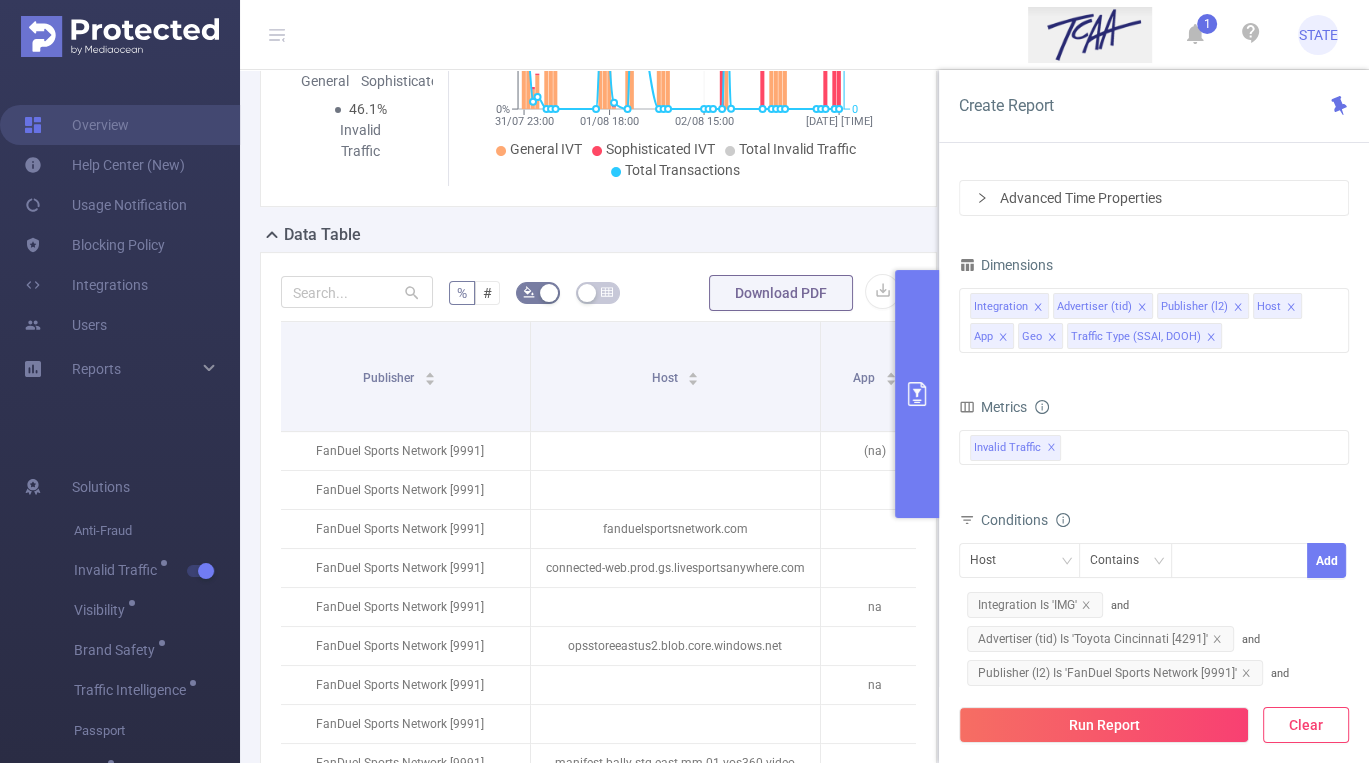 click on "Clear" at bounding box center (1306, 725) 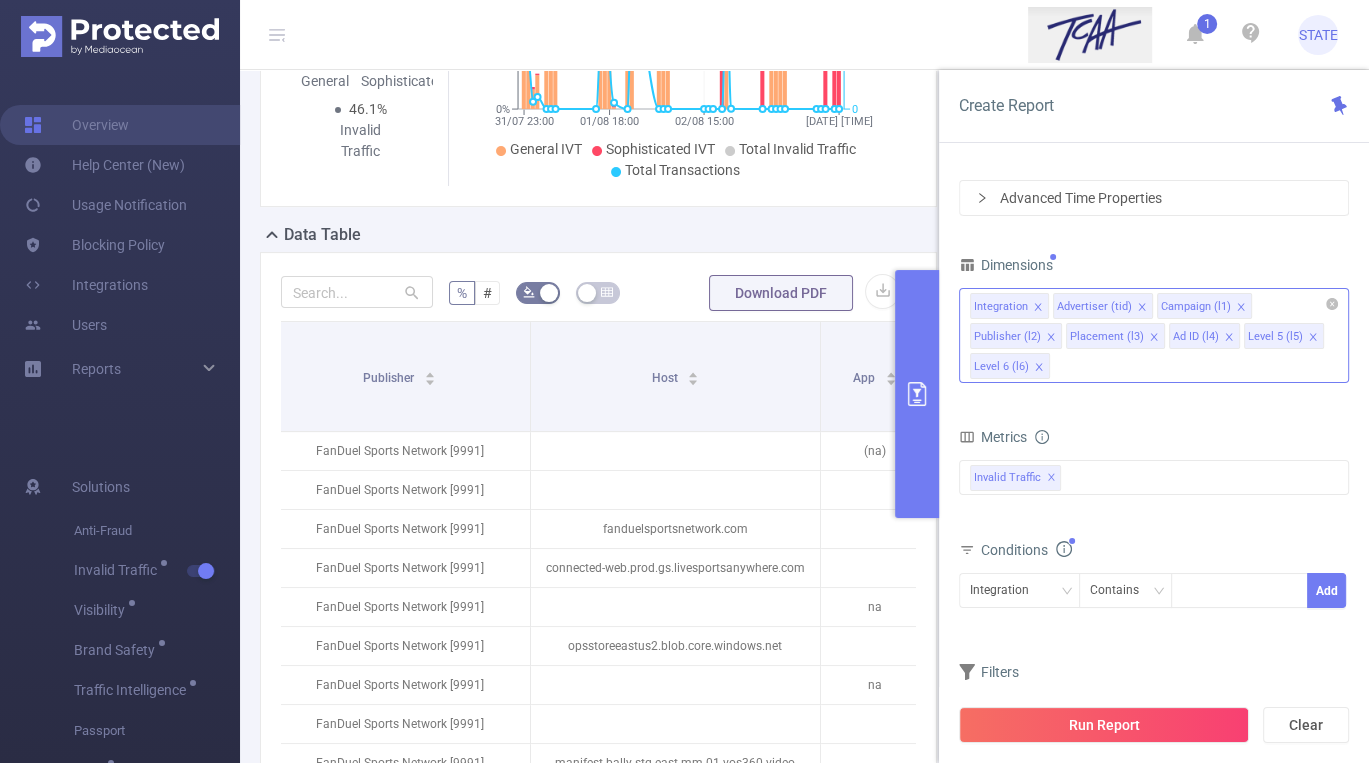 click on "Integration Advertiser (tid) Campaign (l1) Publisher (l2) Placement (l3) Ad ID (l4) Level 5 (l5) Level 6 (l6)" at bounding box center [1154, 305] 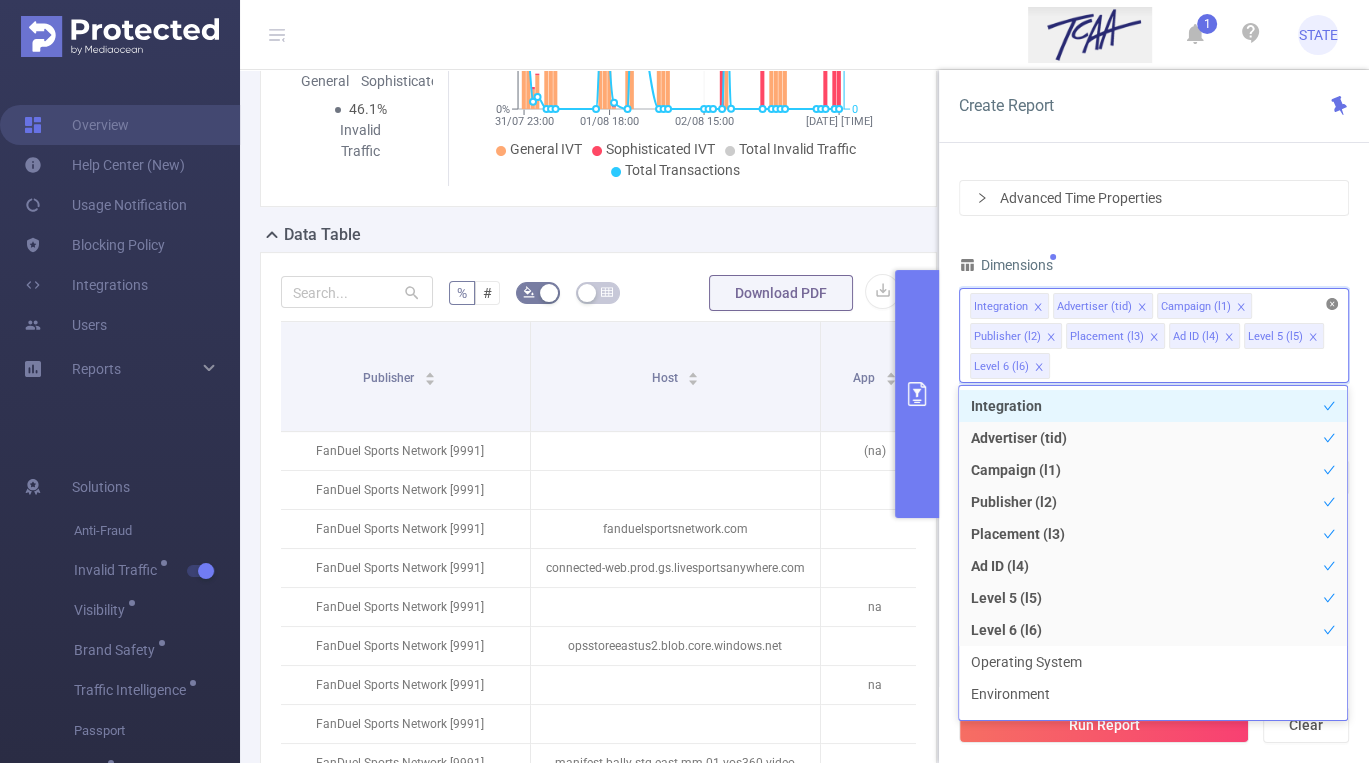 click 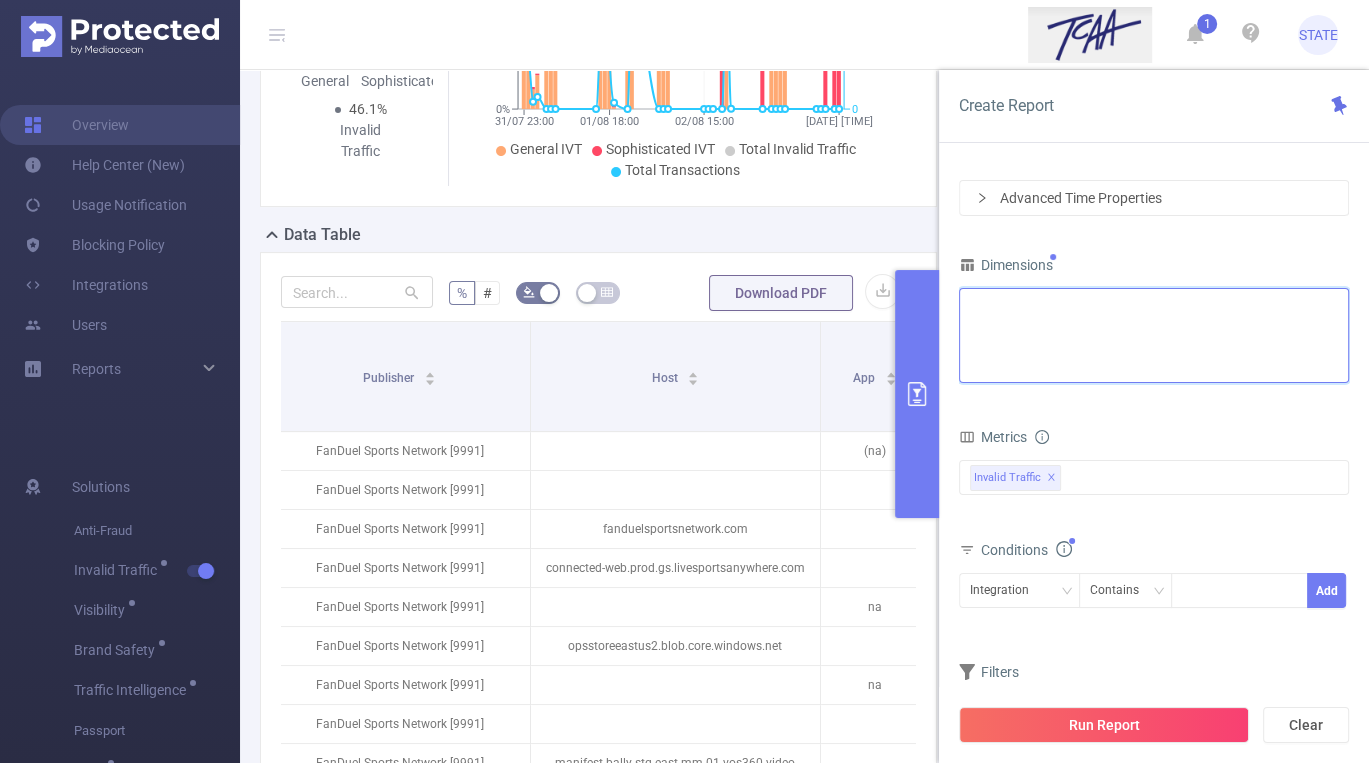 click on "Integration Advertiser (tid) Campaign (l1) Publisher (l2) Placement (l3) Ad ID (l4) Level 5 (l5) Level 6 (l6)" at bounding box center (1154, 305) 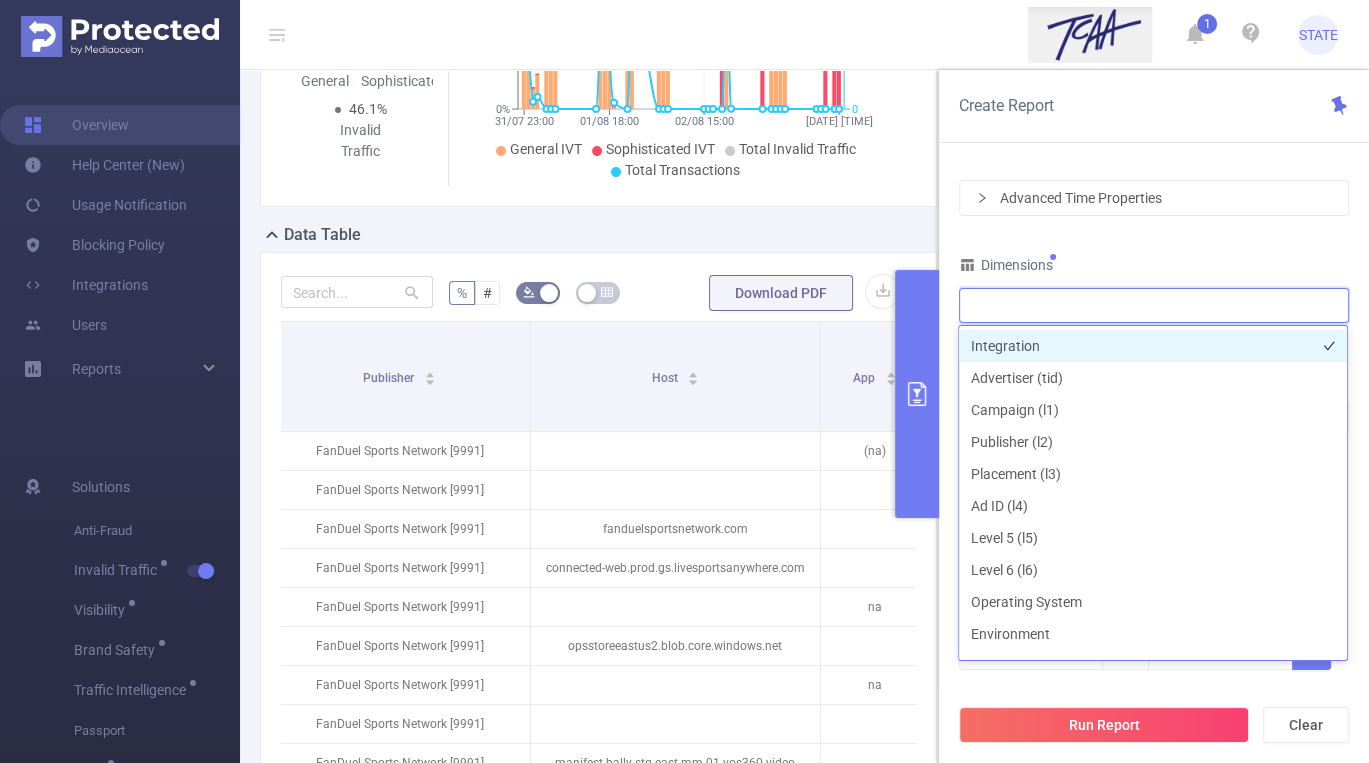 click on "Integration" at bounding box center (1153, 346) 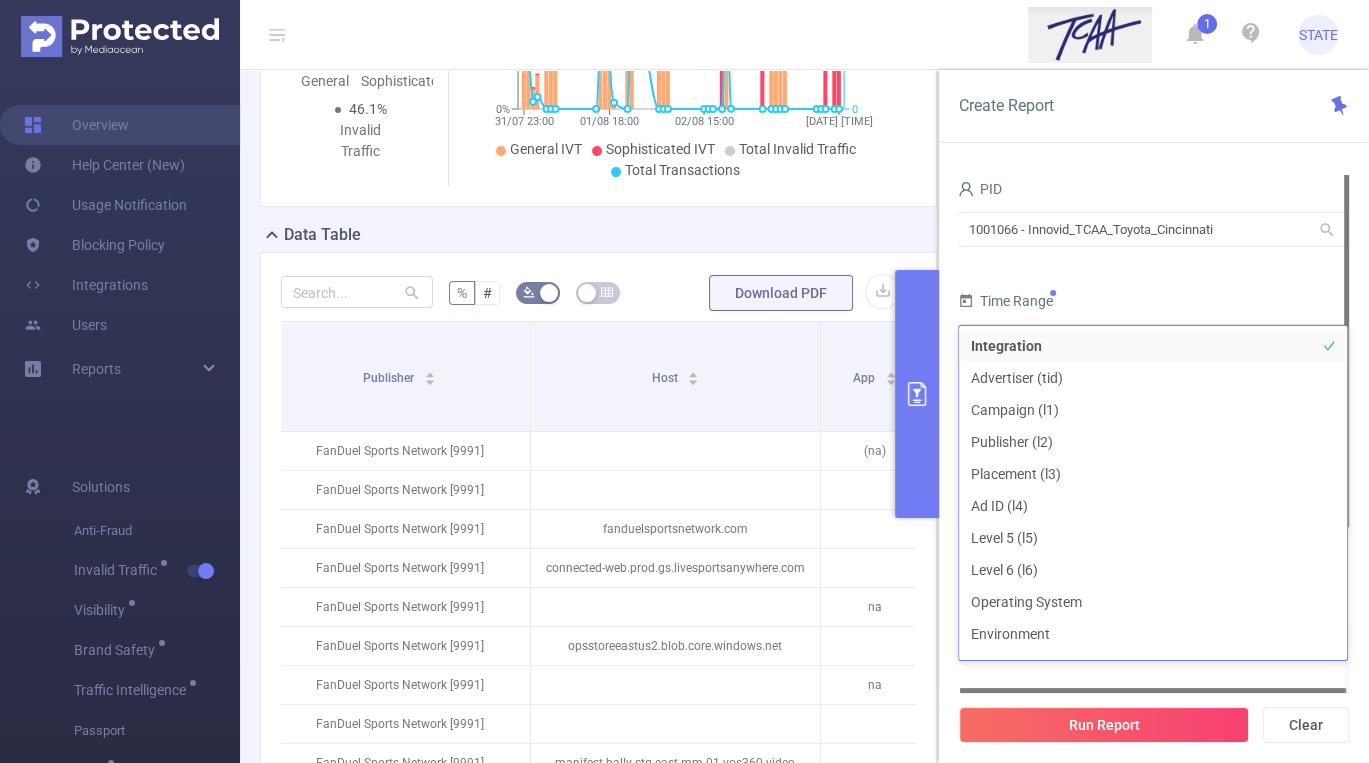 click on "1001066 - Innovid_TCAA_Toyota_Cincinnati 1001066 - Innovid_TCAA_Toyota_Cincinnati" at bounding box center [1153, 231] 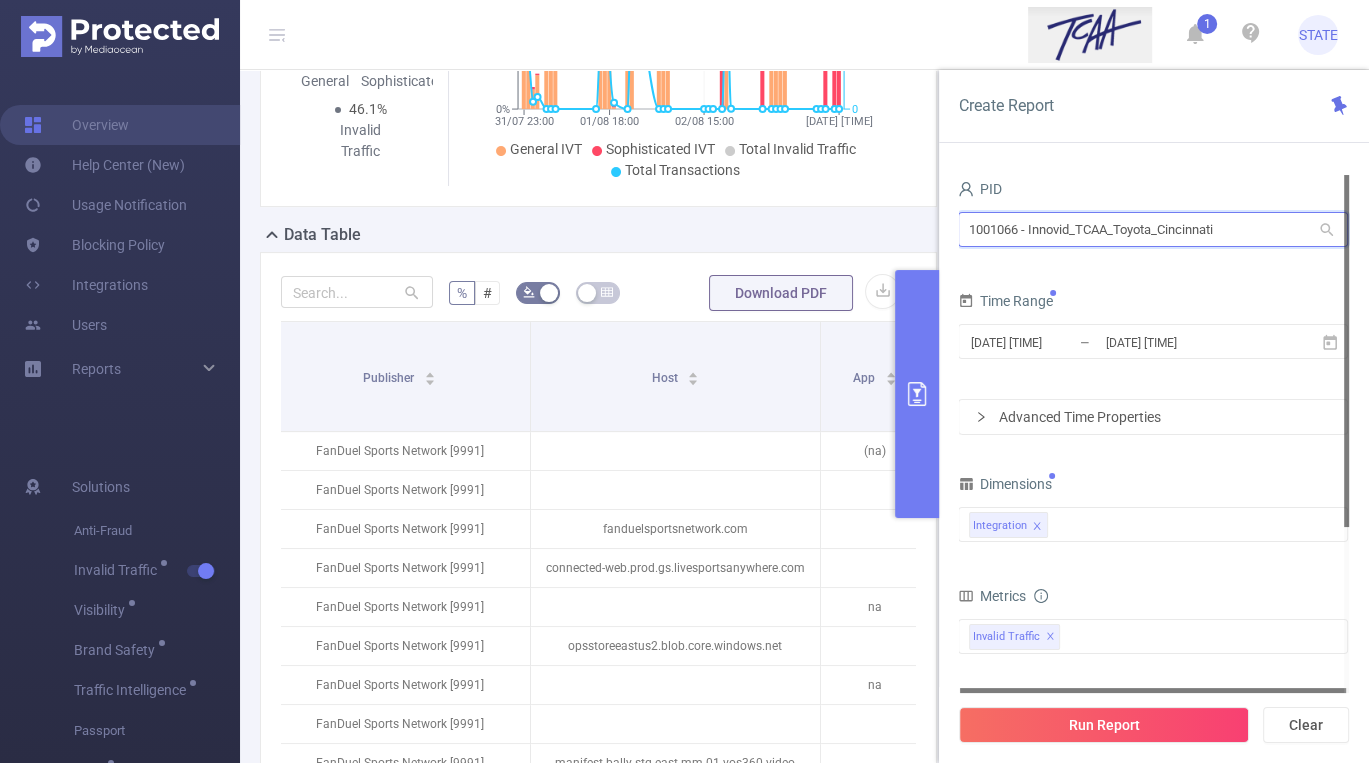 click on "1001066 - Innovid_TCAA_Toyota_Cincinnati" at bounding box center [1153, 229] 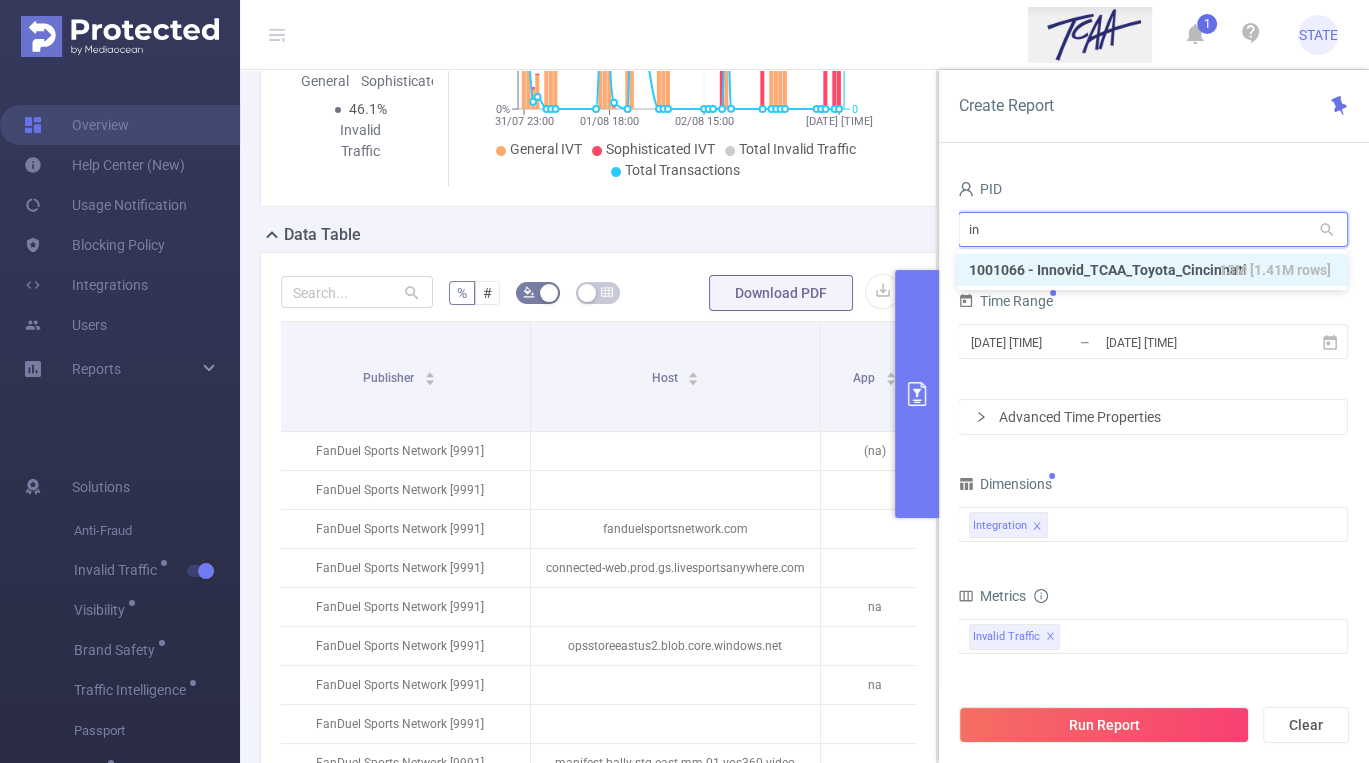 type on "inh" 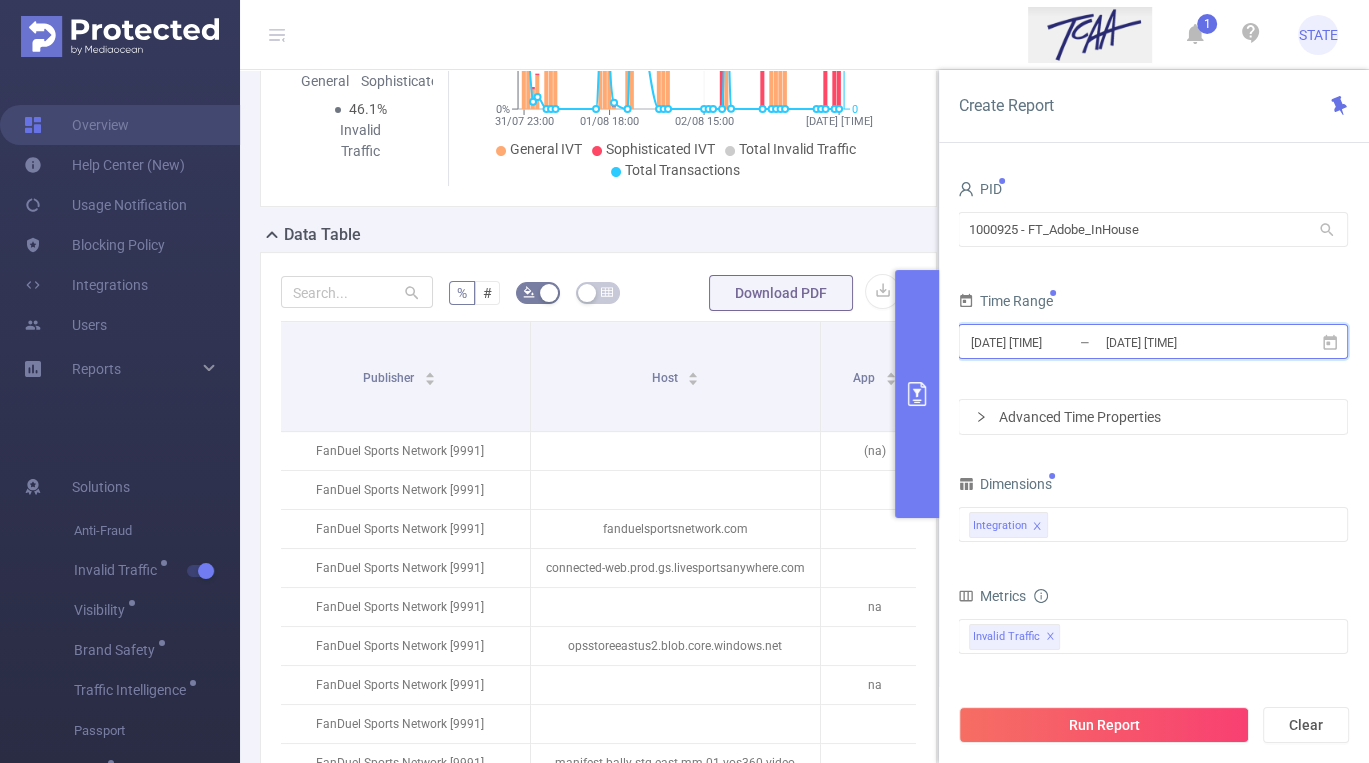 click on "[DATE] [TIME]" at bounding box center [1153, 341] 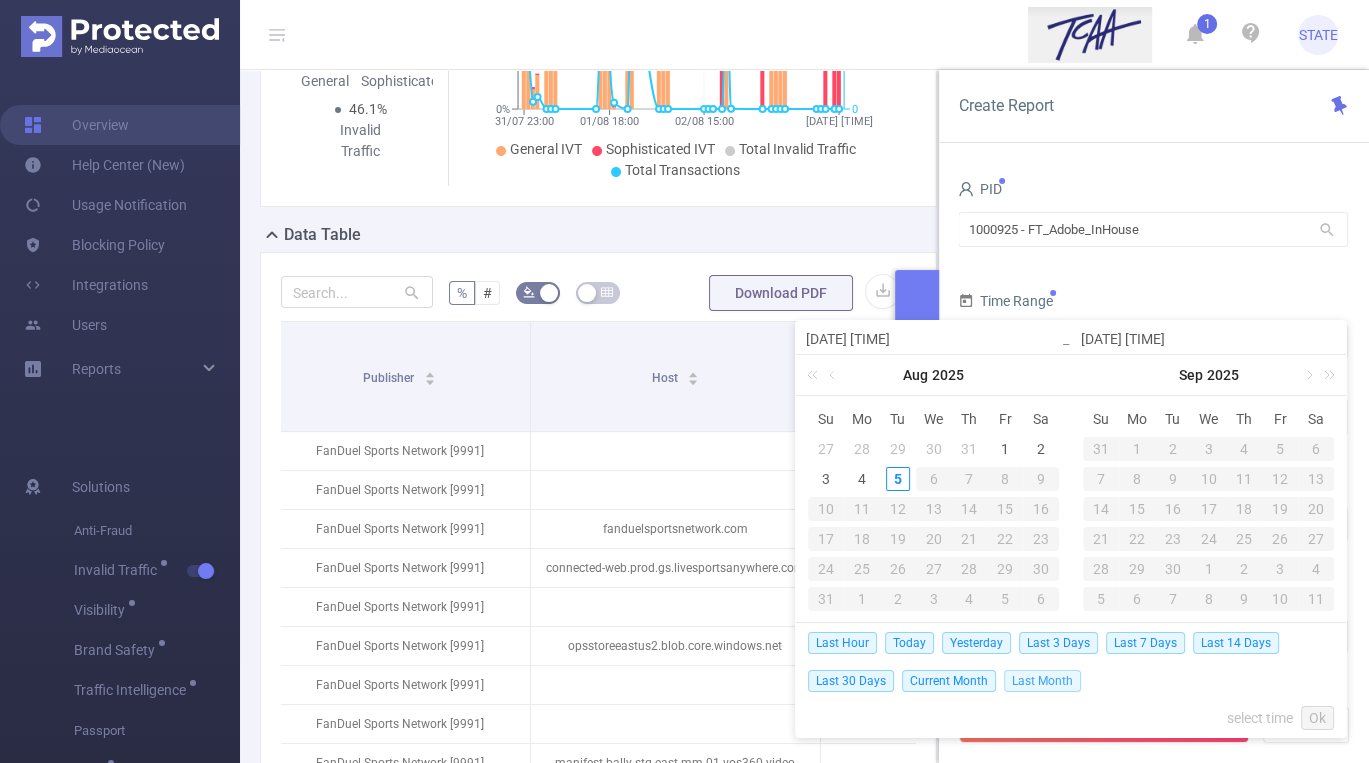 click on "Last Month" at bounding box center [1042, 681] 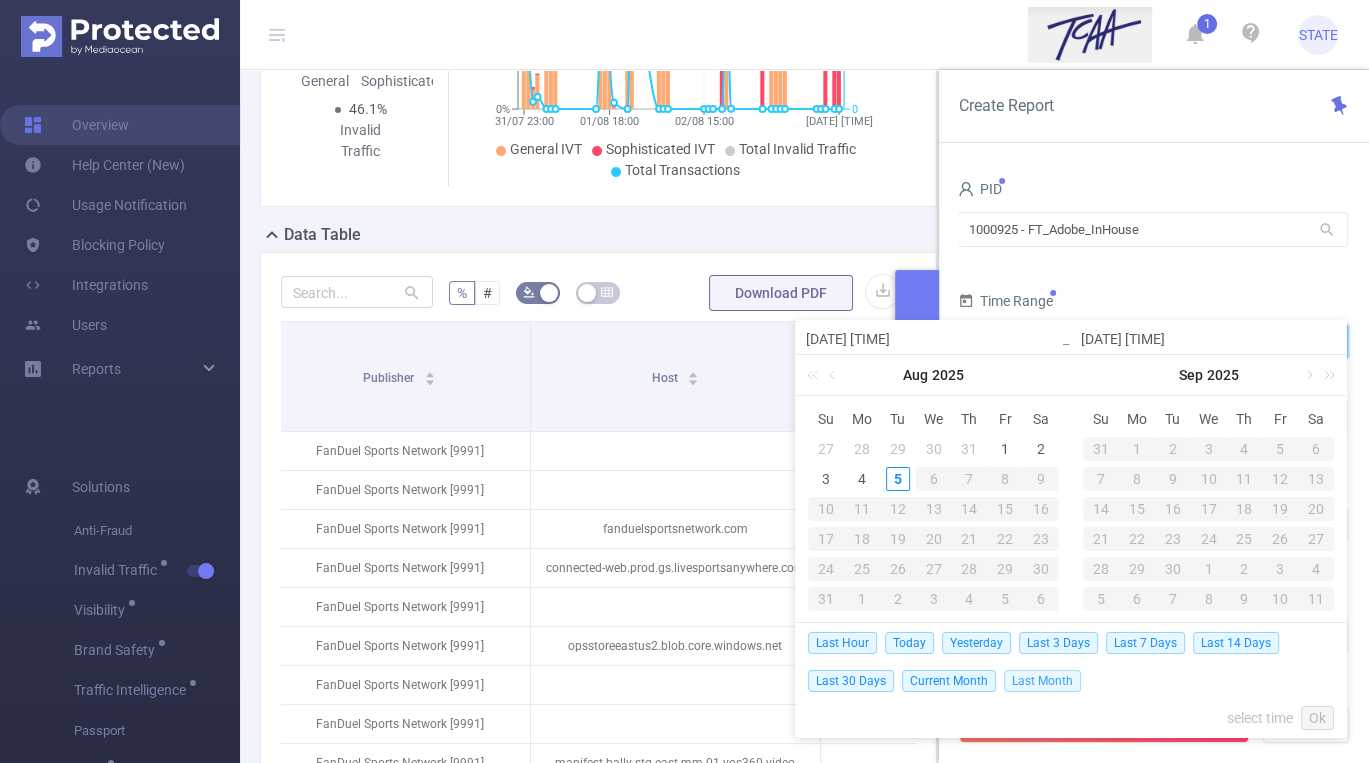 type on "2025-07-01 00:00" 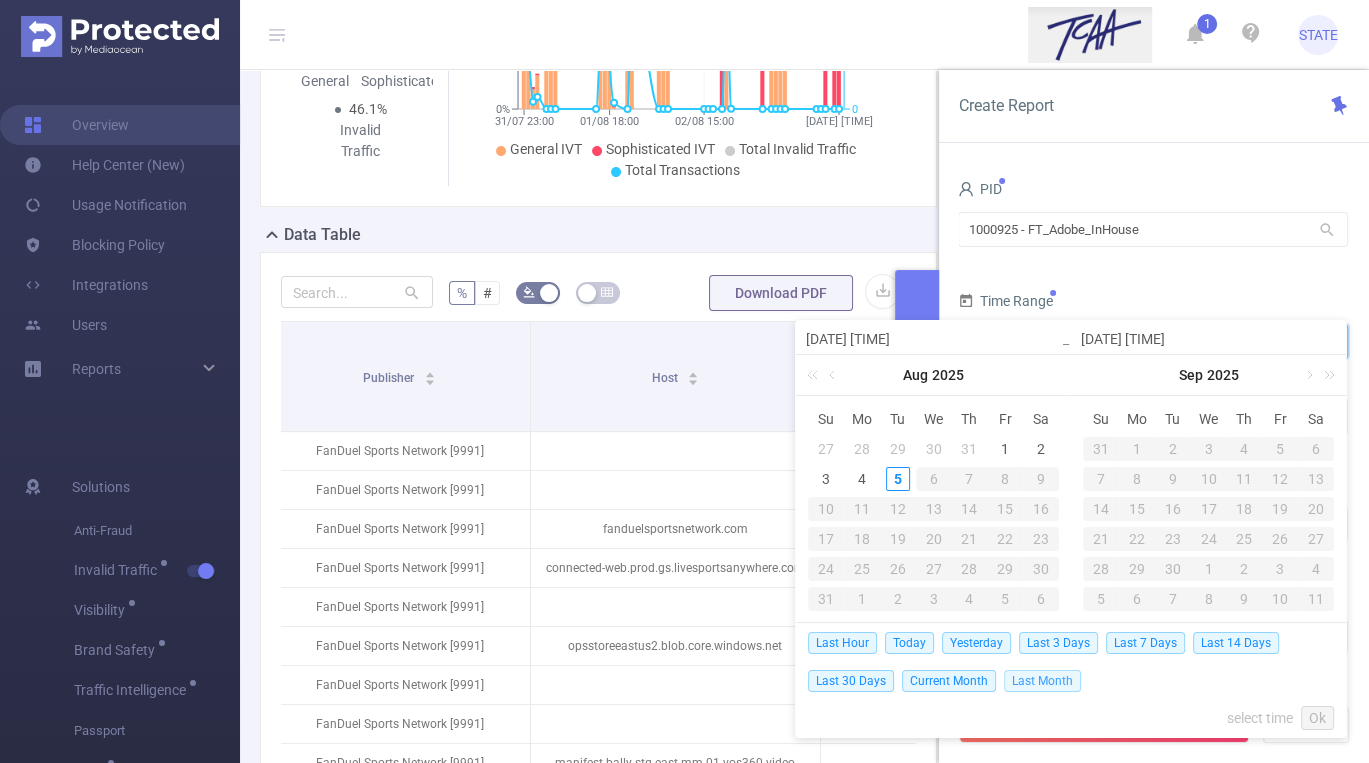 type on "2025-07-31 23:59" 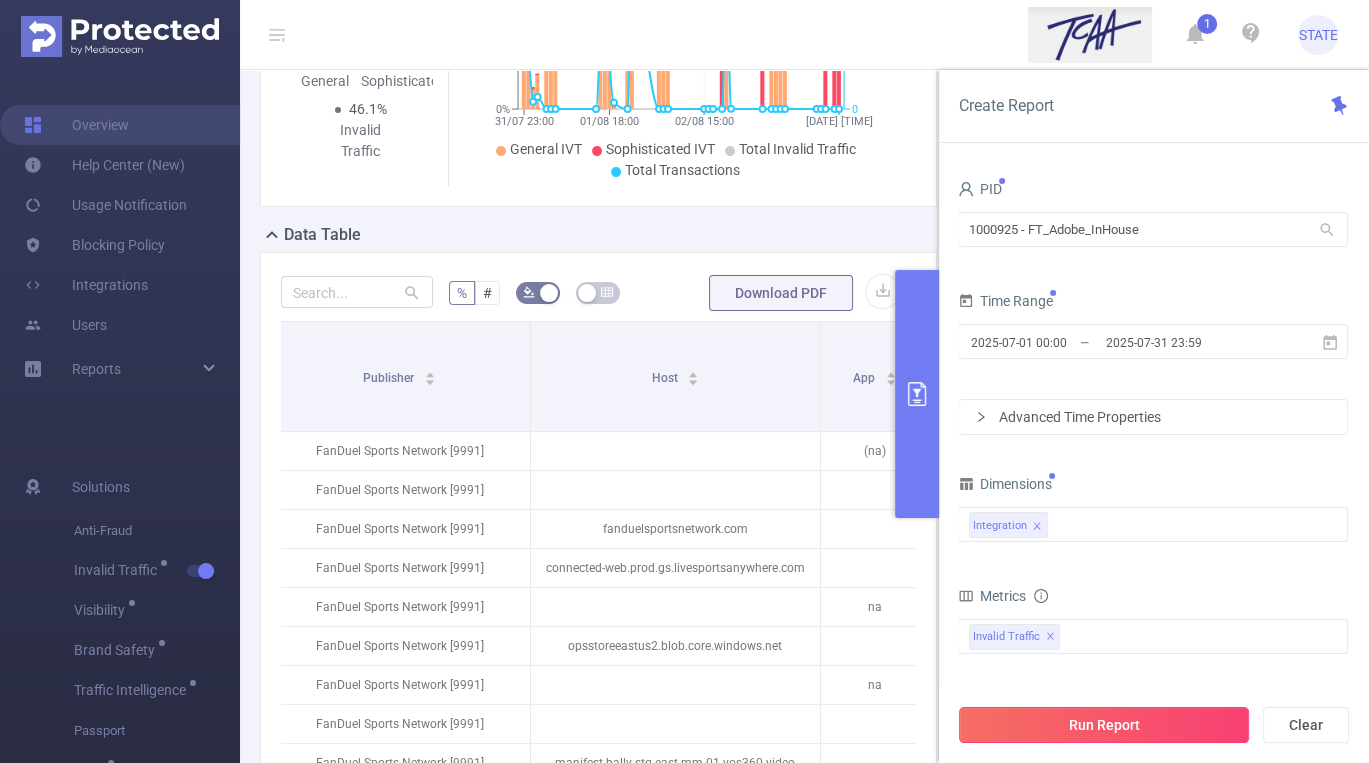 click on "Run Report" at bounding box center [1104, 725] 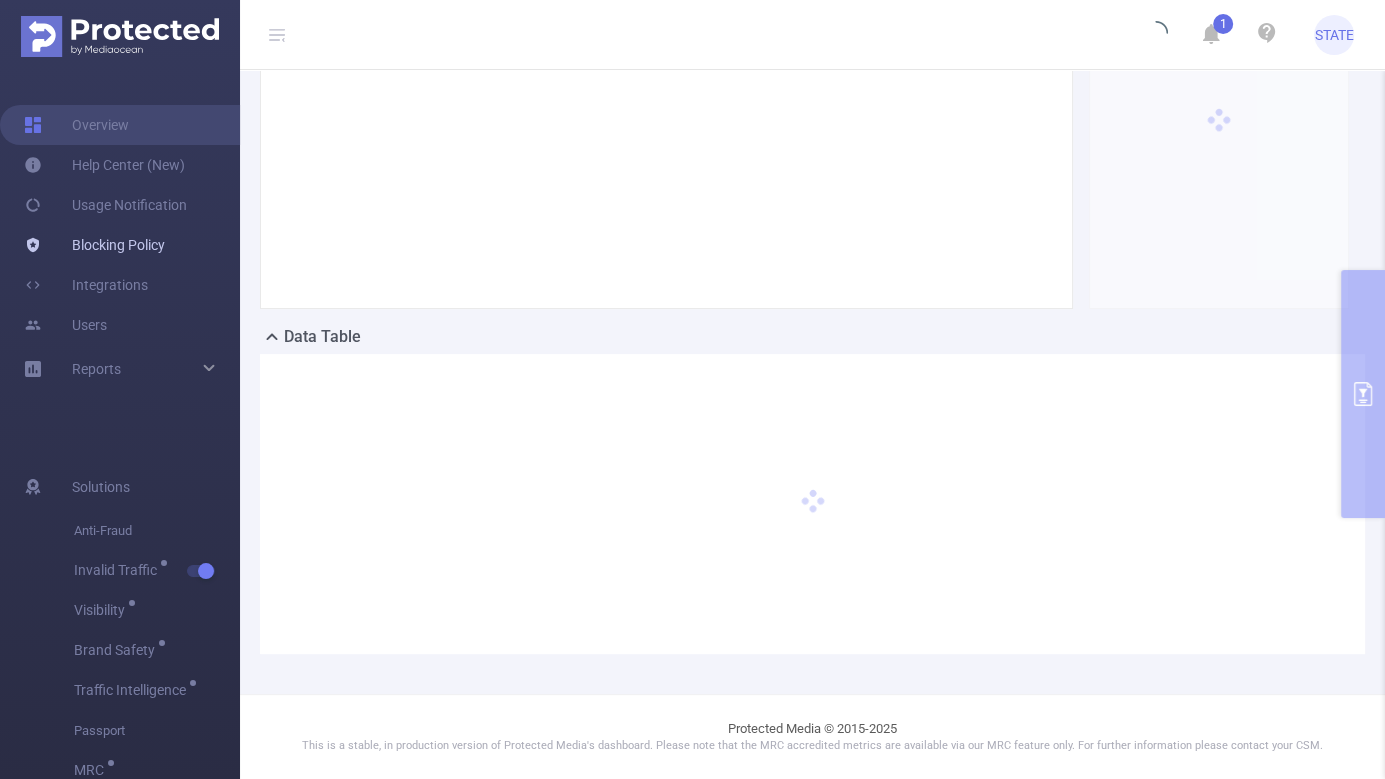 scroll, scrollTop: 228, scrollLeft: 0, axis: vertical 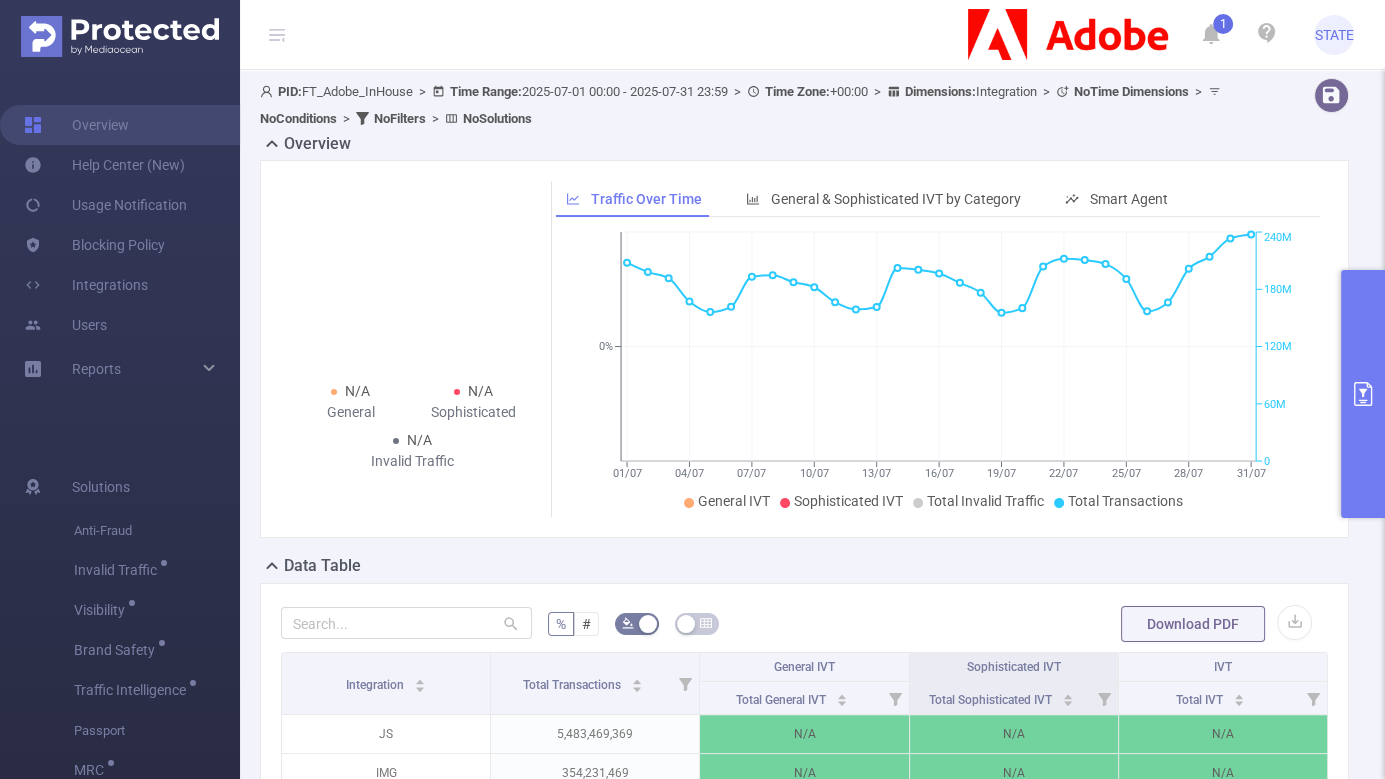 type 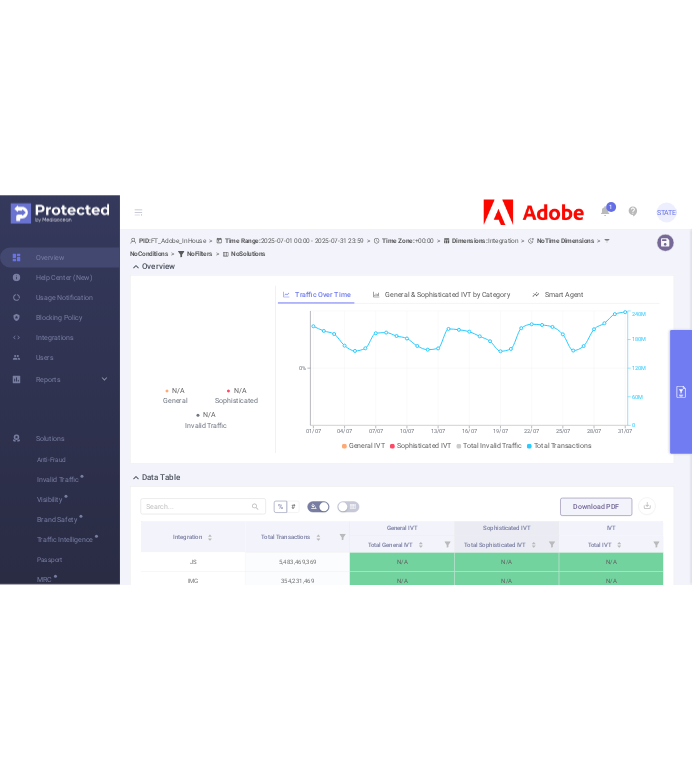 scroll, scrollTop: 143, scrollLeft: 0, axis: vertical 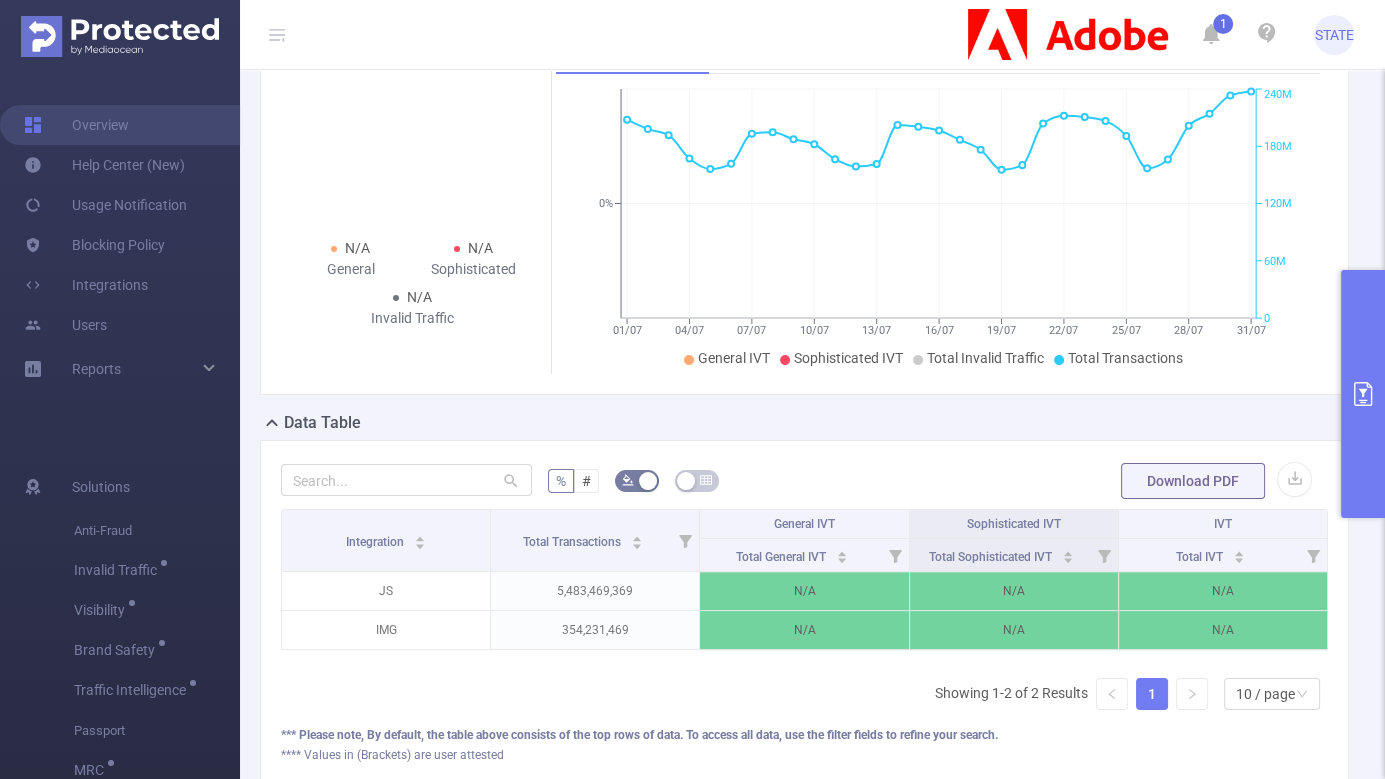 click at bounding box center [1363, 394] 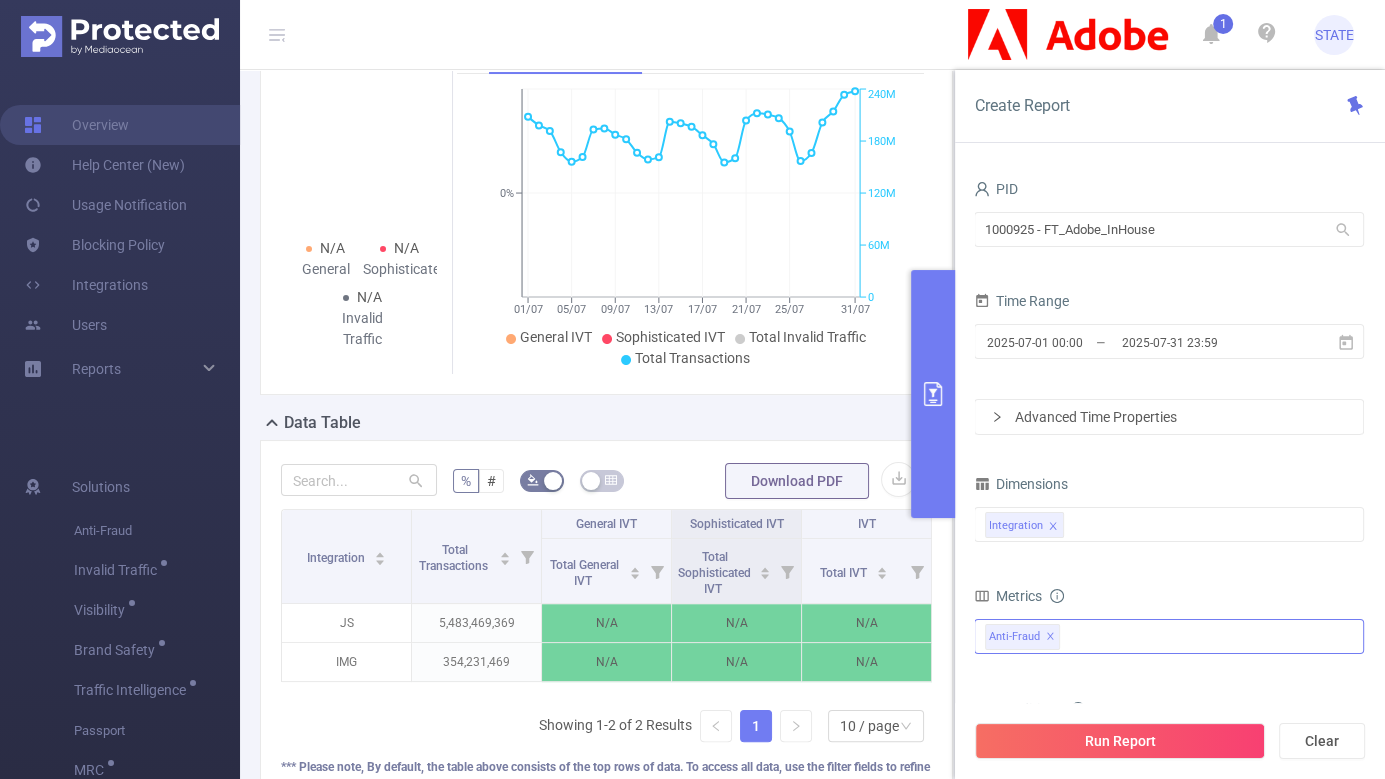click on "✕" at bounding box center [1050, 637] 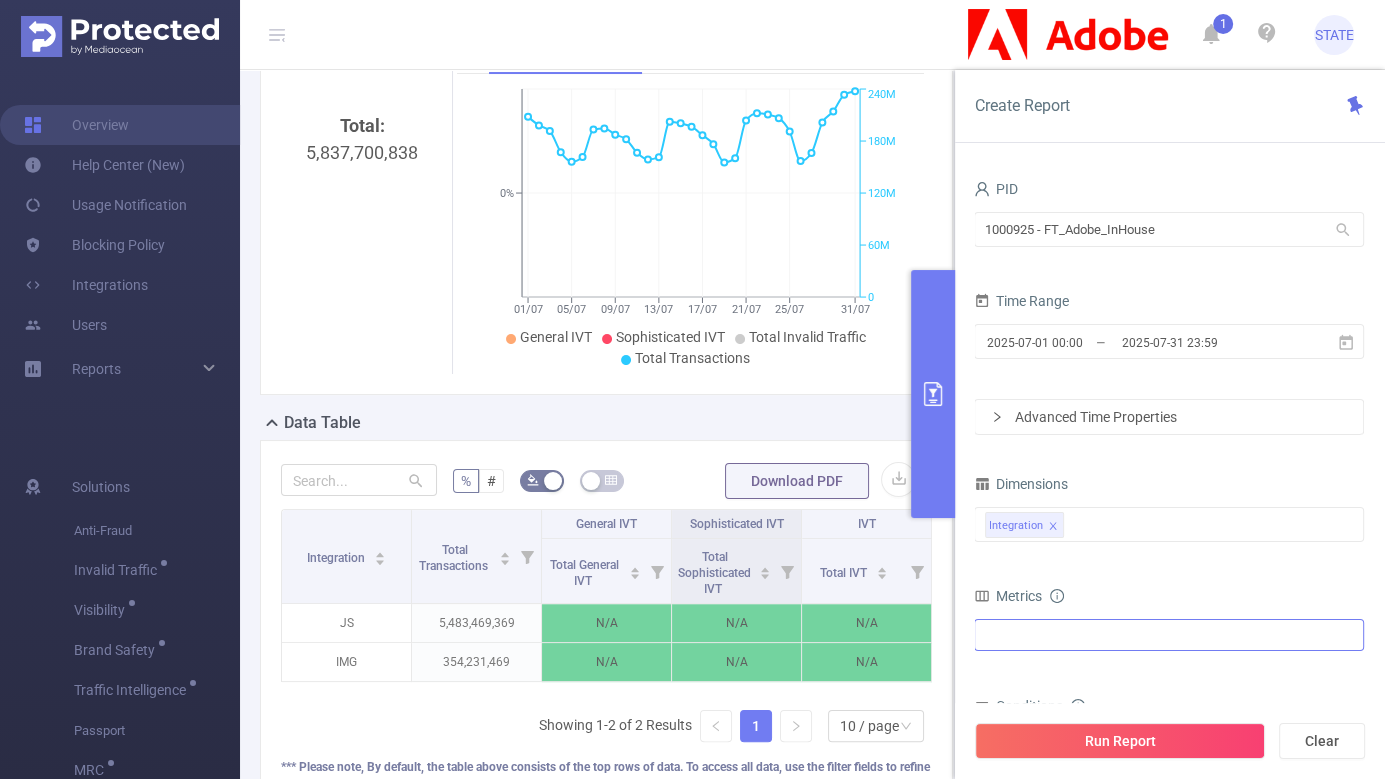 click at bounding box center (1169, 635) 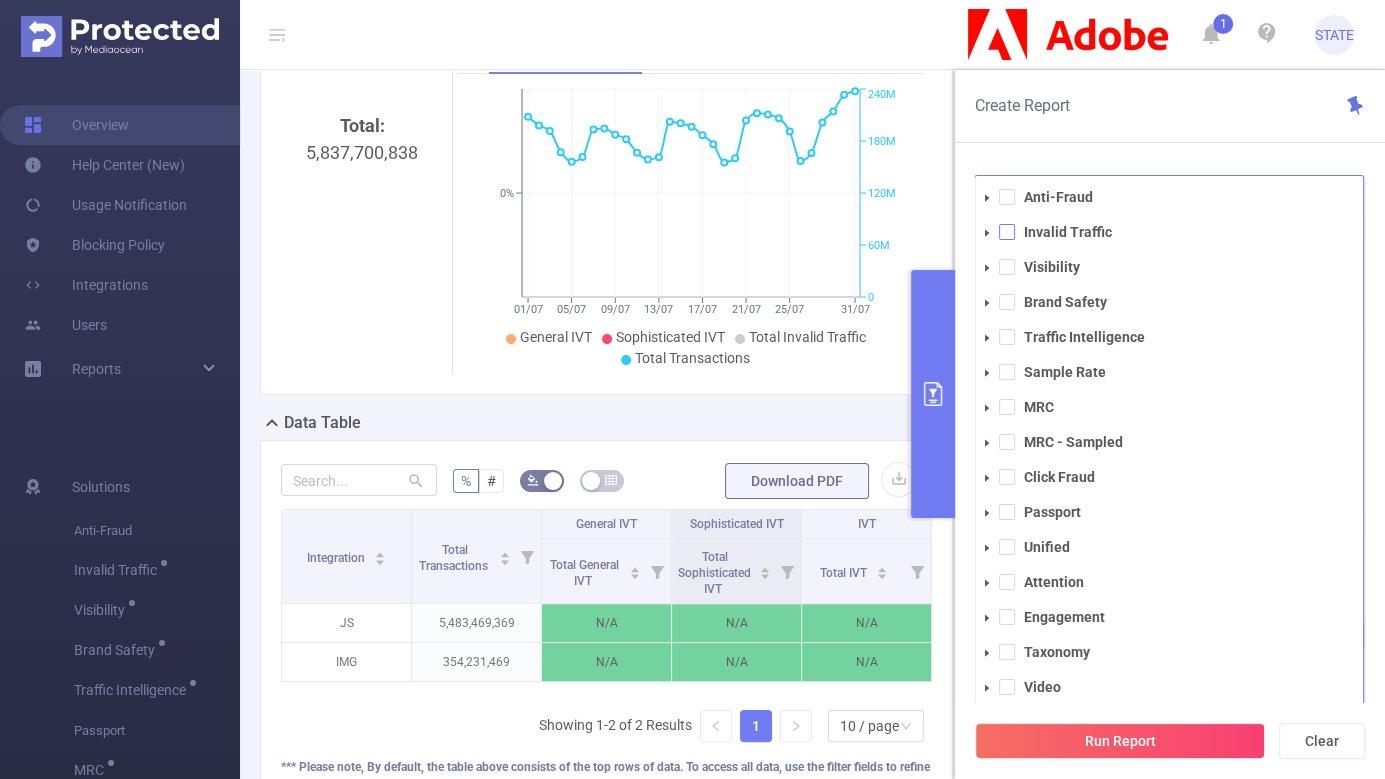click at bounding box center [1007, 232] 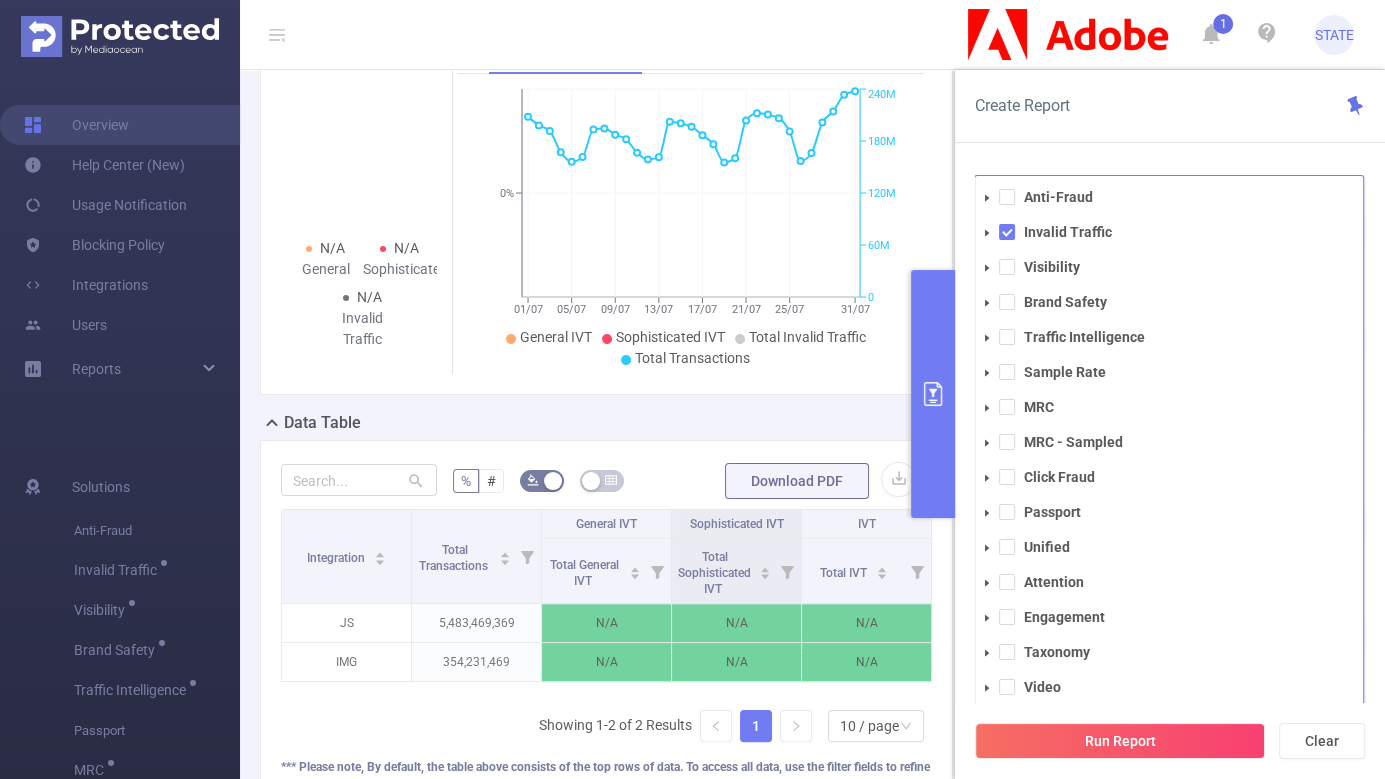 click on "N/A General N/A Sophisticated N/A Invalid Traffic" at bounding box center (362, 206) 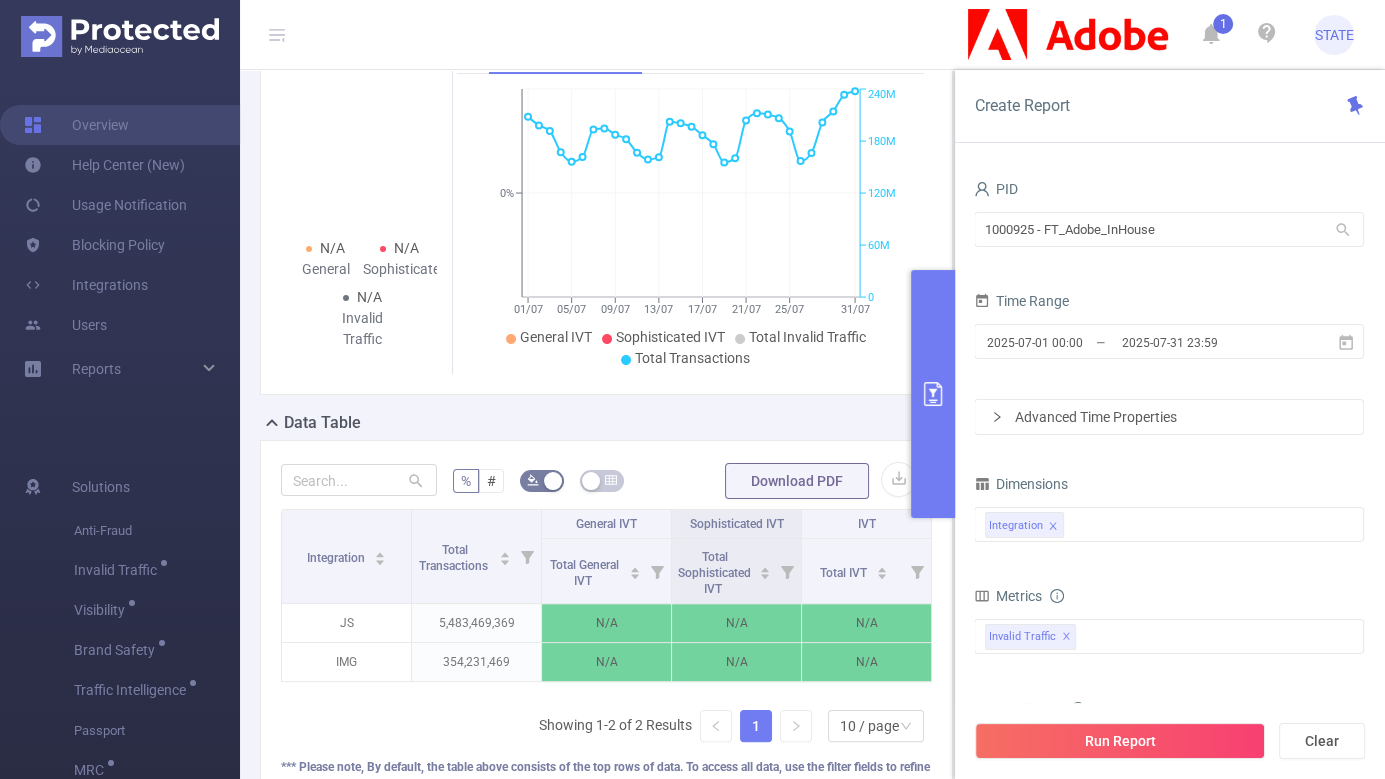click at bounding box center (933, 394) 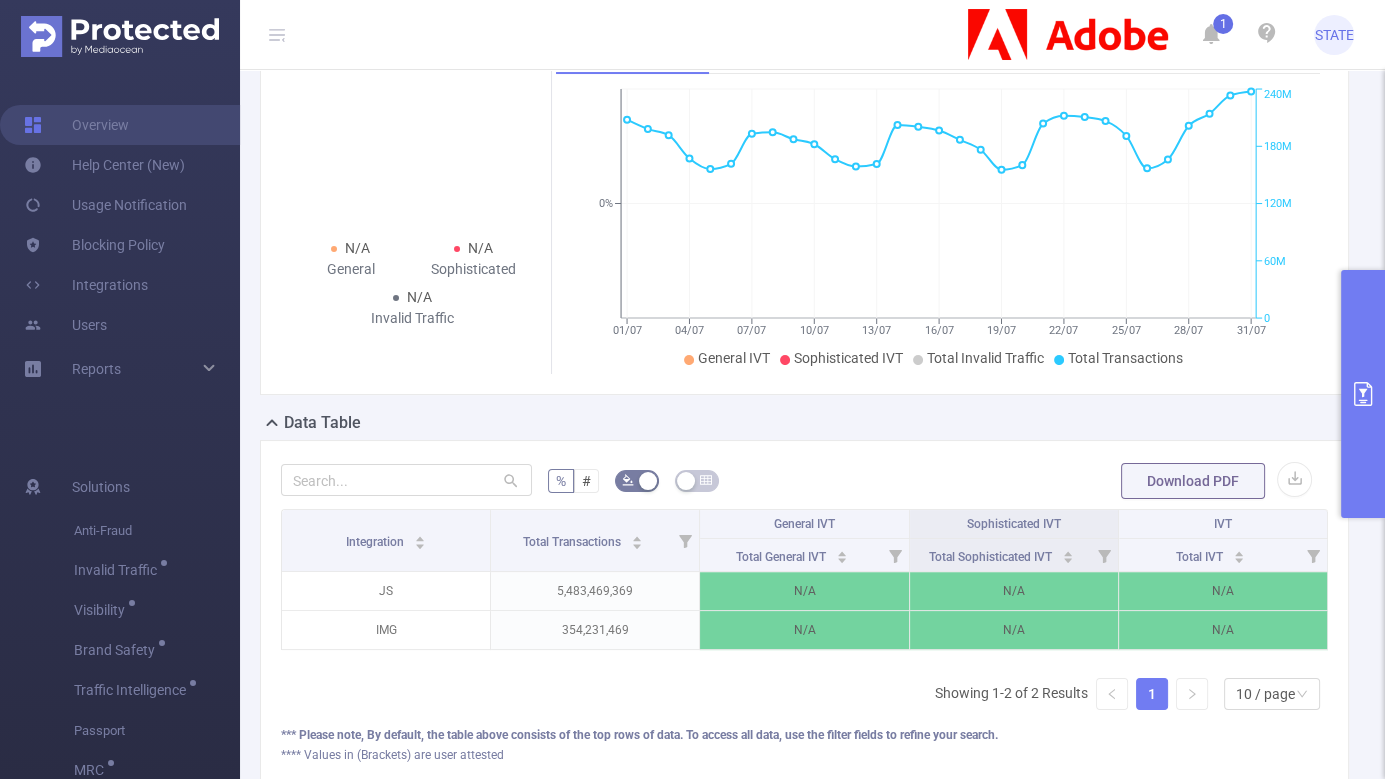 click at bounding box center (1363, 394) 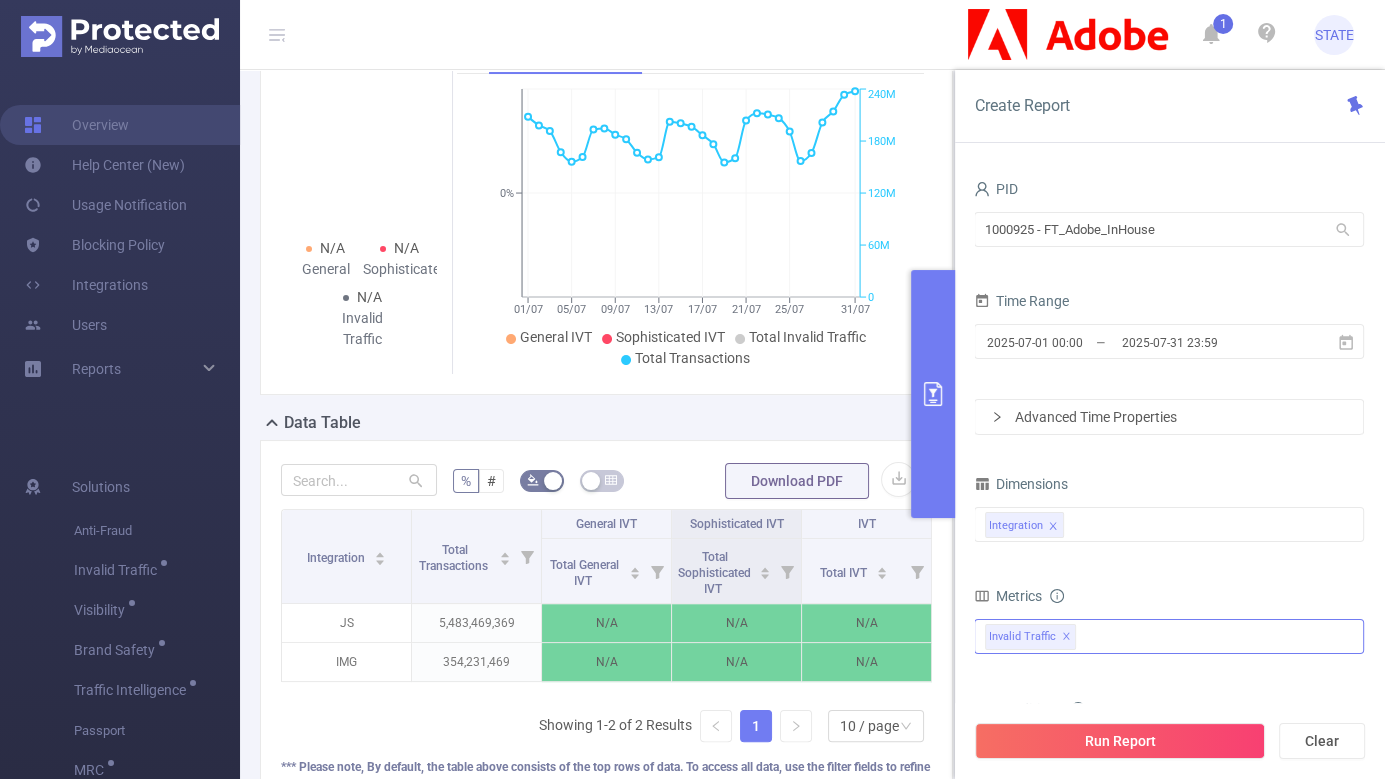 click on "✕" at bounding box center [1066, 637] 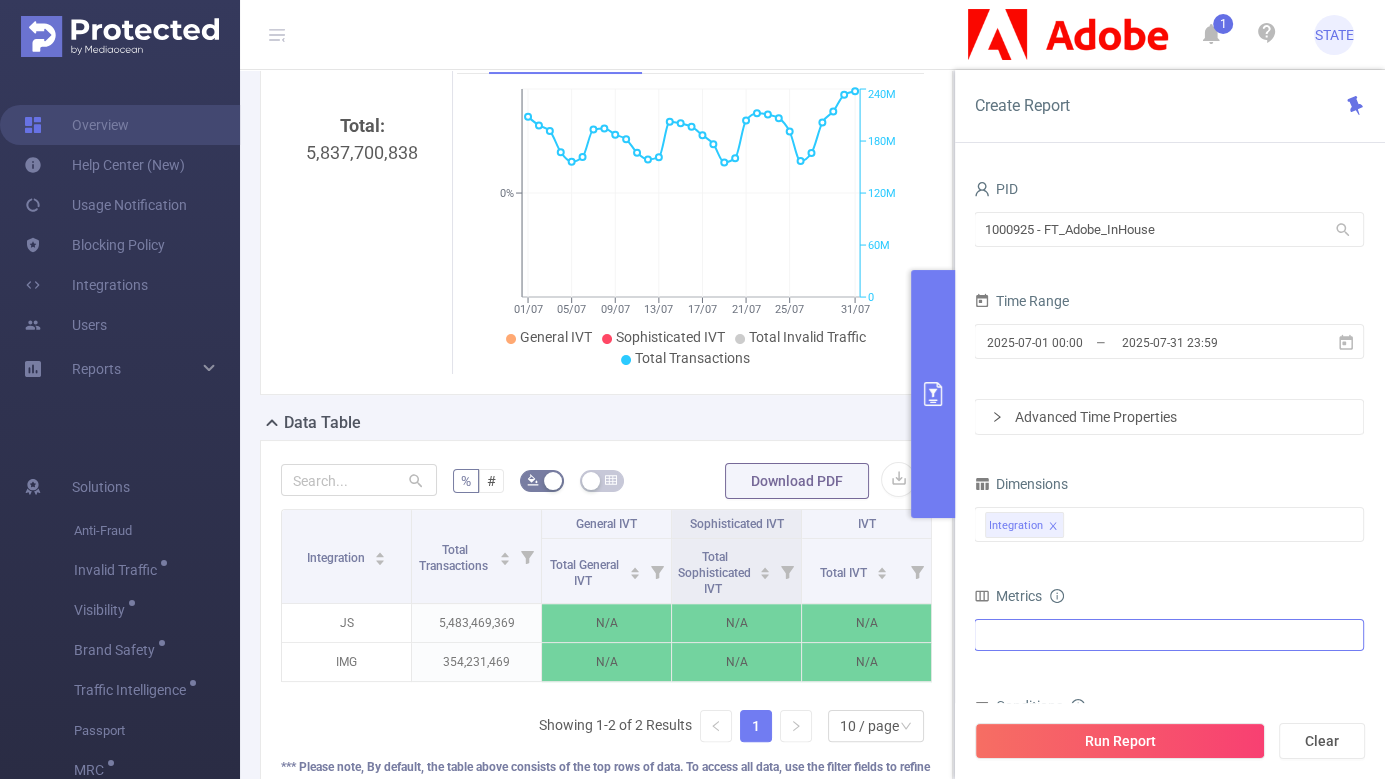 click on "Anti-Fraud Invalid Traffic Visibility Brand Safety Traffic Intelligence Sample Rate MRC MRC - Sampled Click Fraud Passport Unified Attention Engagement Taxonomy Video" at bounding box center [1169, 635] 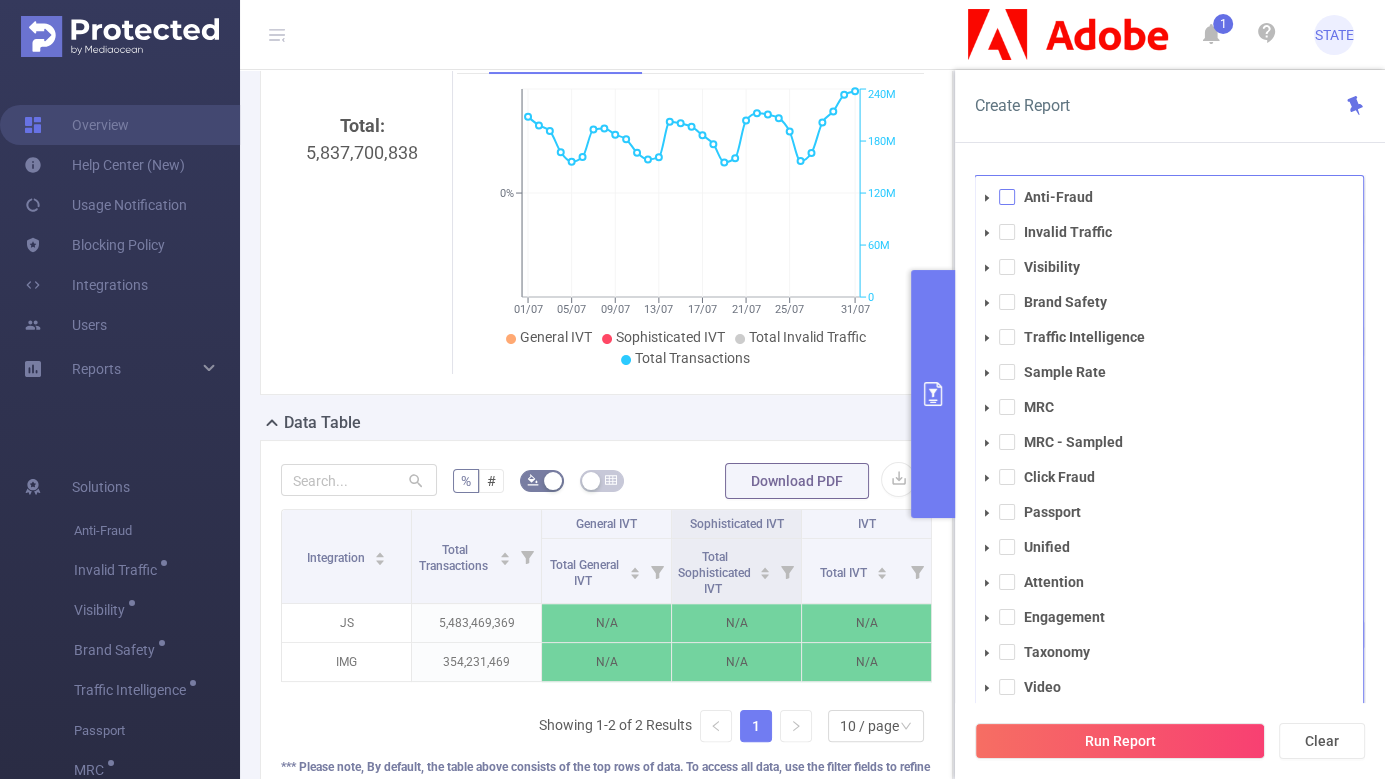 click at bounding box center (1007, 197) 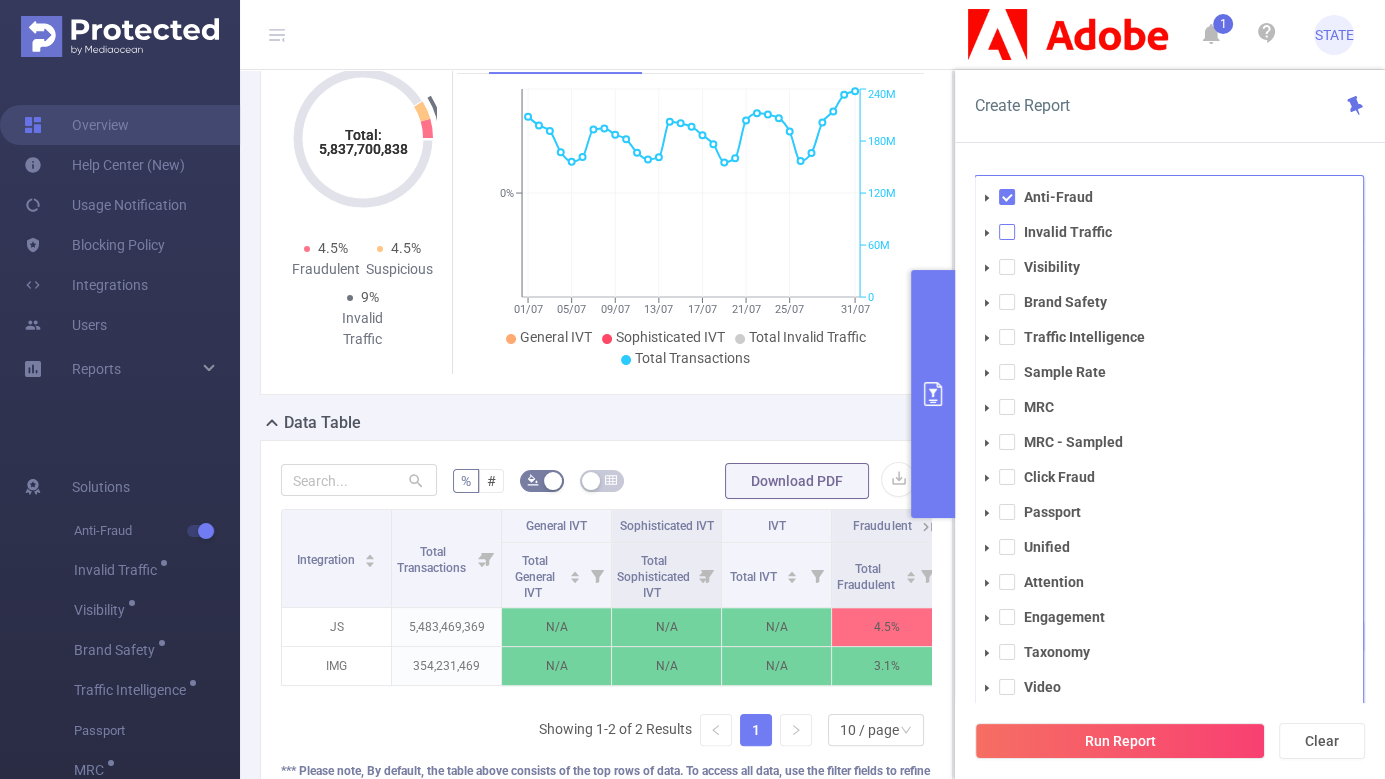 click at bounding box center (1007, 232) 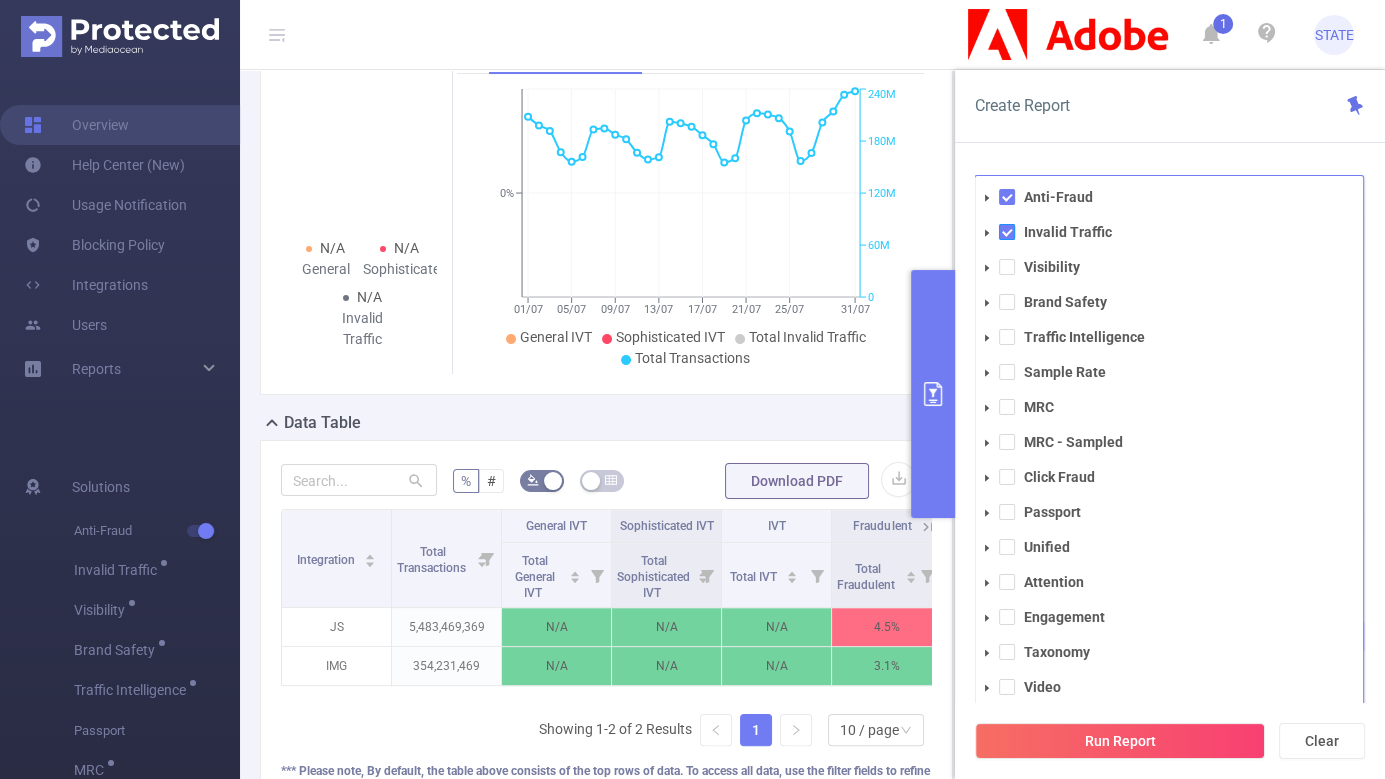 click at bounding box center [1007, 232] 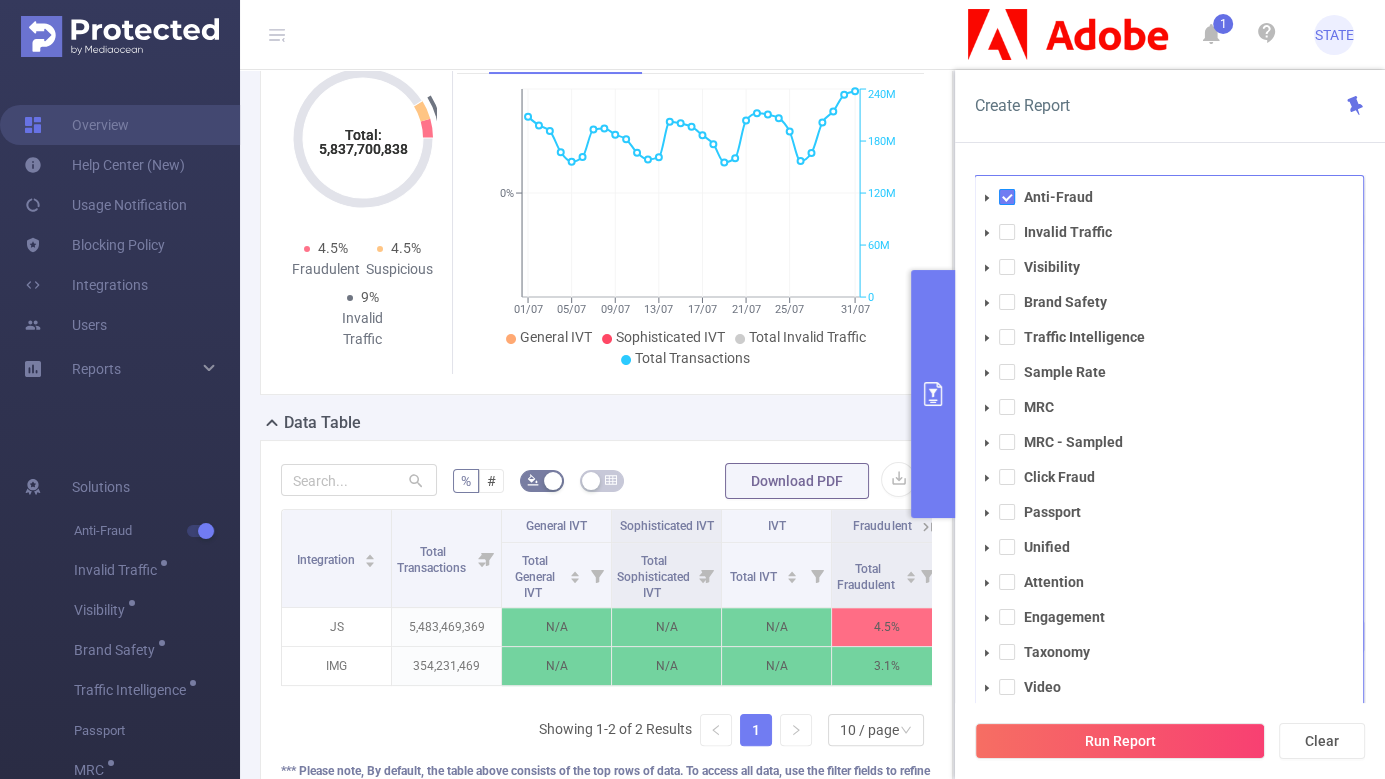 click at bounding box center [1007, 197] 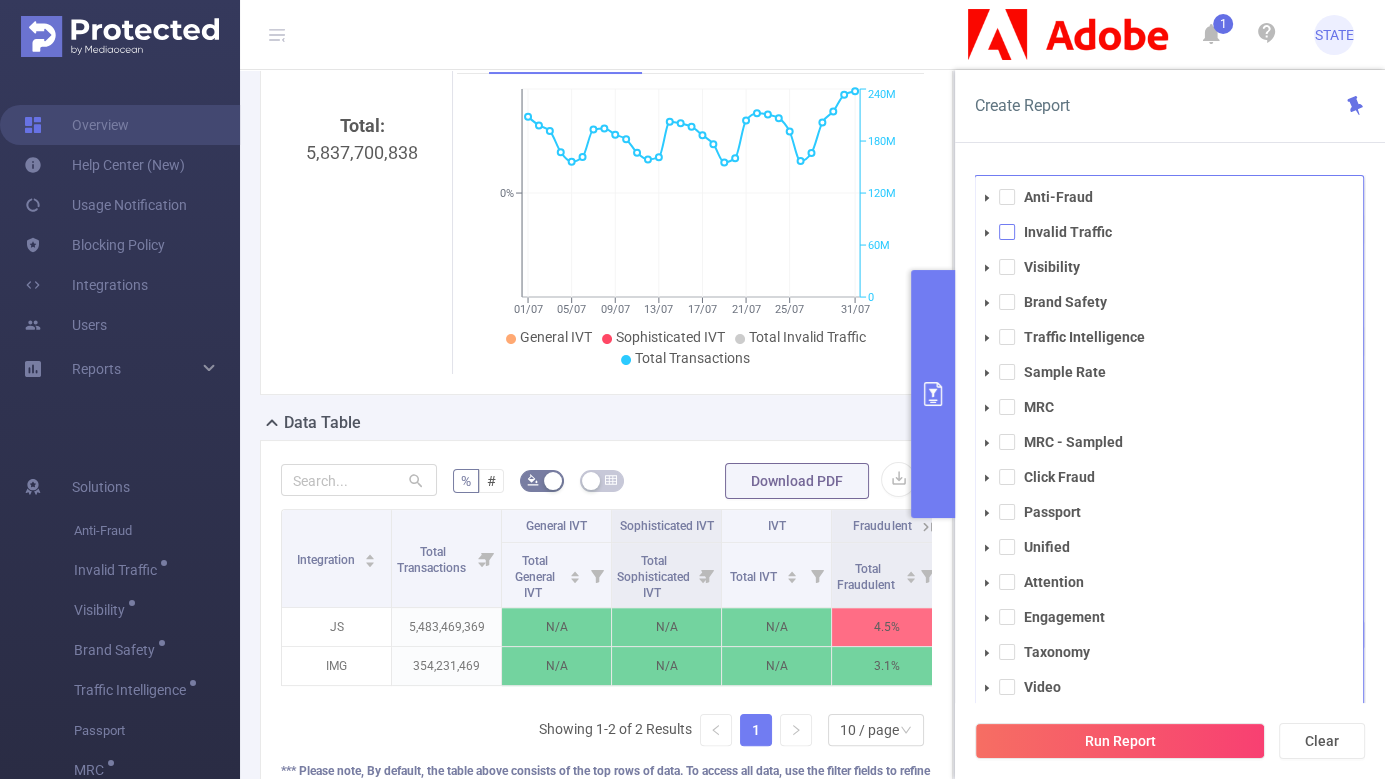 click at bounding box center (1007, 232) 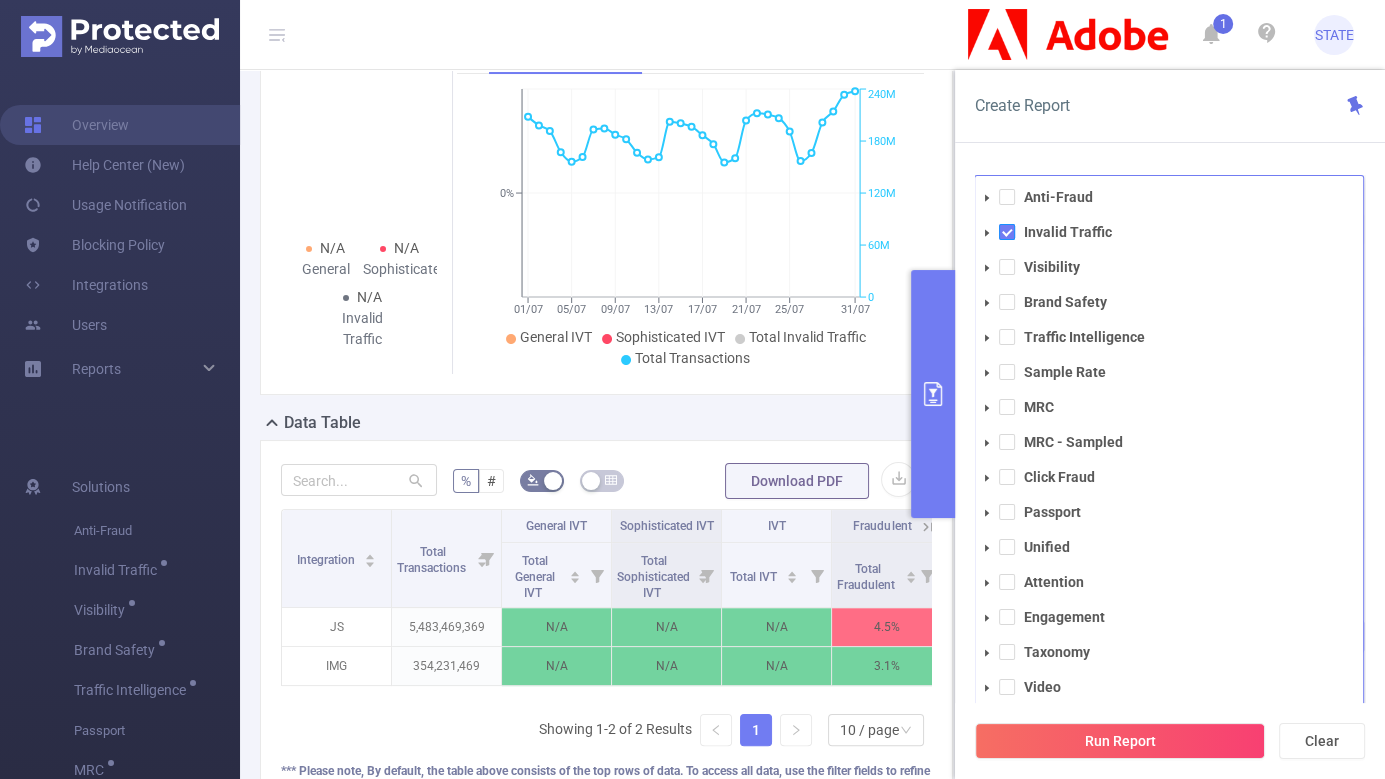 click at bounding box center (1007, 232) 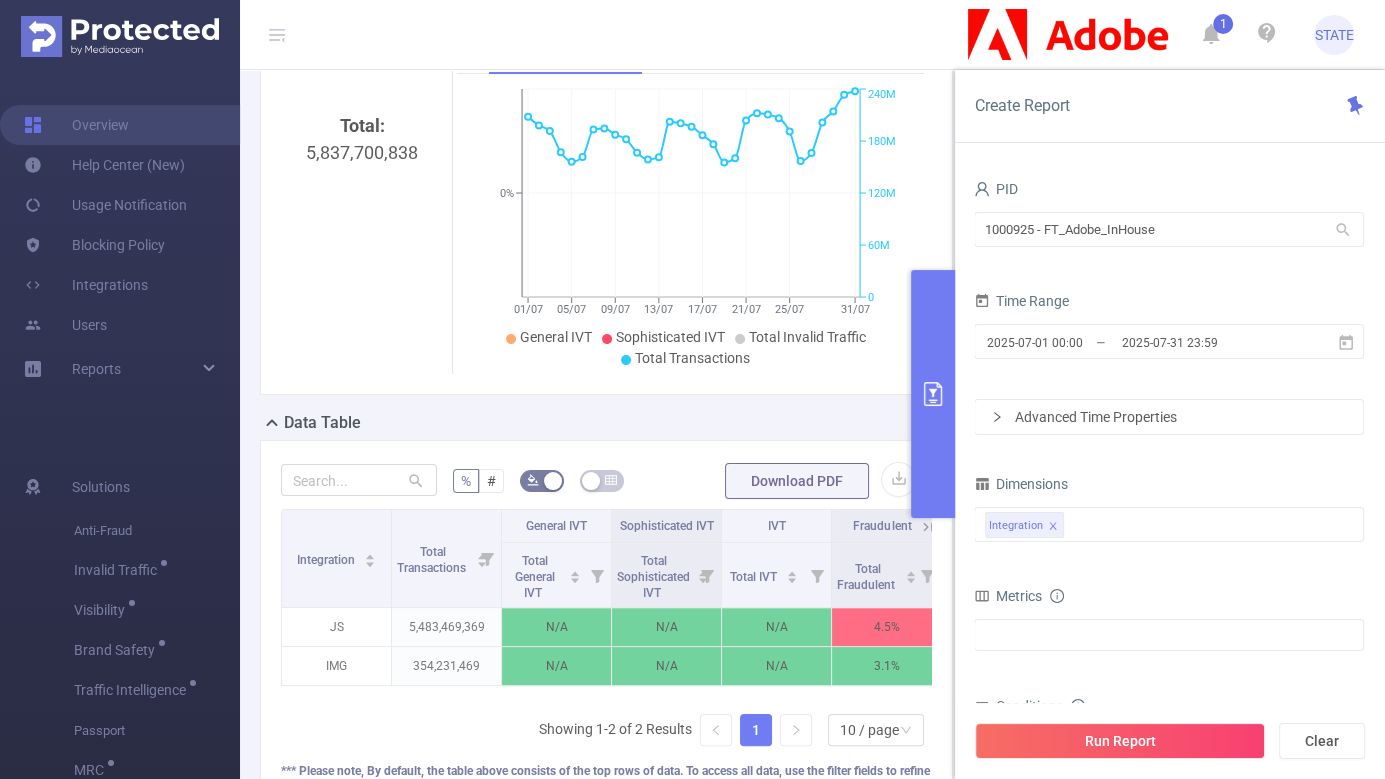 click on "Total: 5,837,700,838" at bounding box center [362, 280] 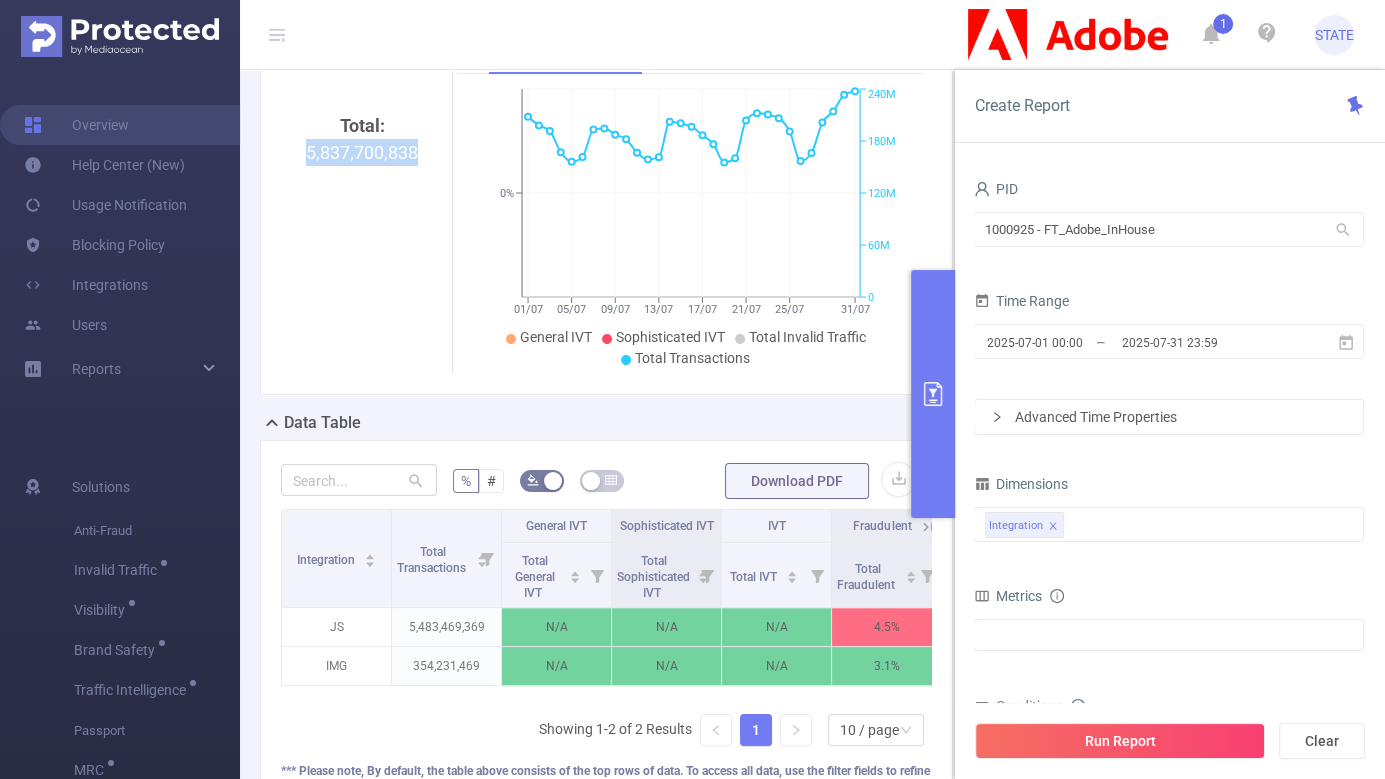 click on "Total: 5,837,700,838" at bounding box center (362, 280) 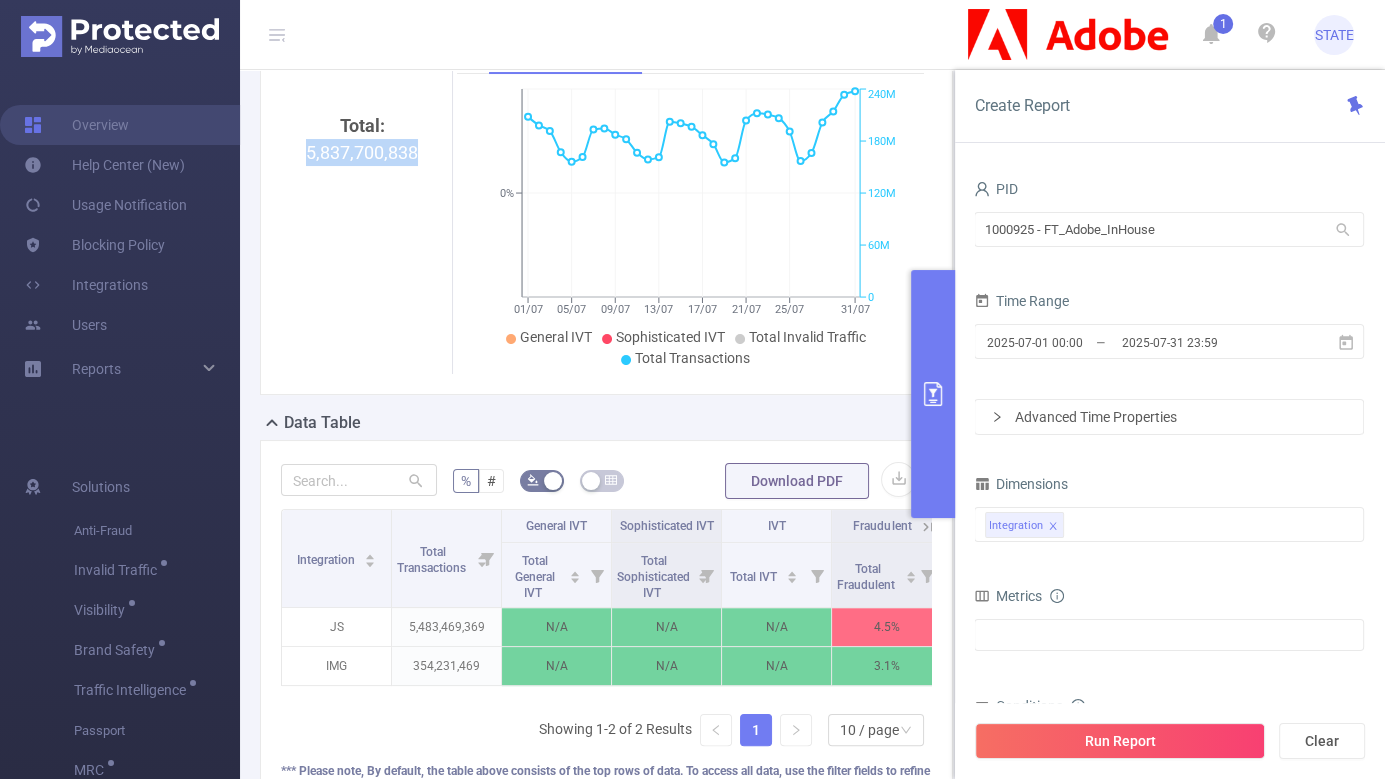 click on "Total: 5,837,700,838" at bounding box center (362, 280) 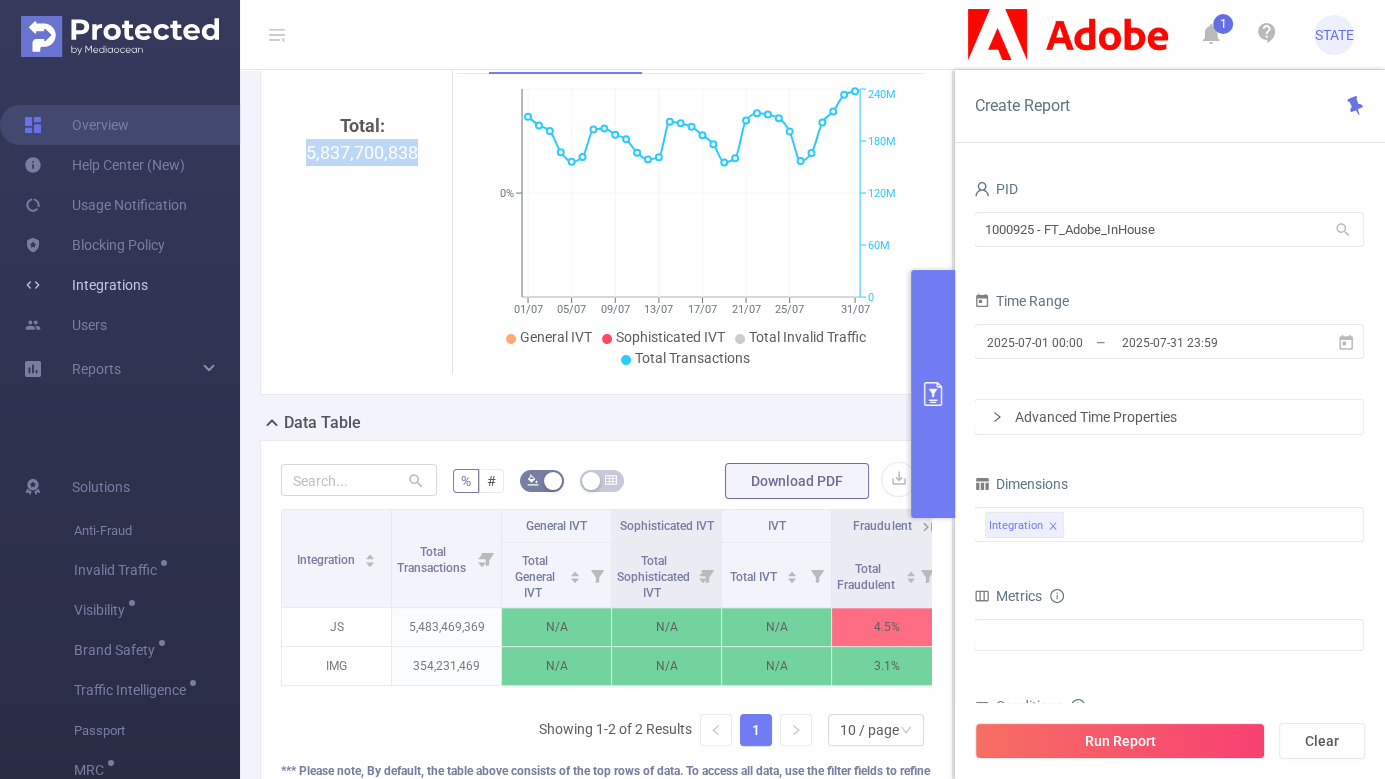 copy on "5,837,700,838" 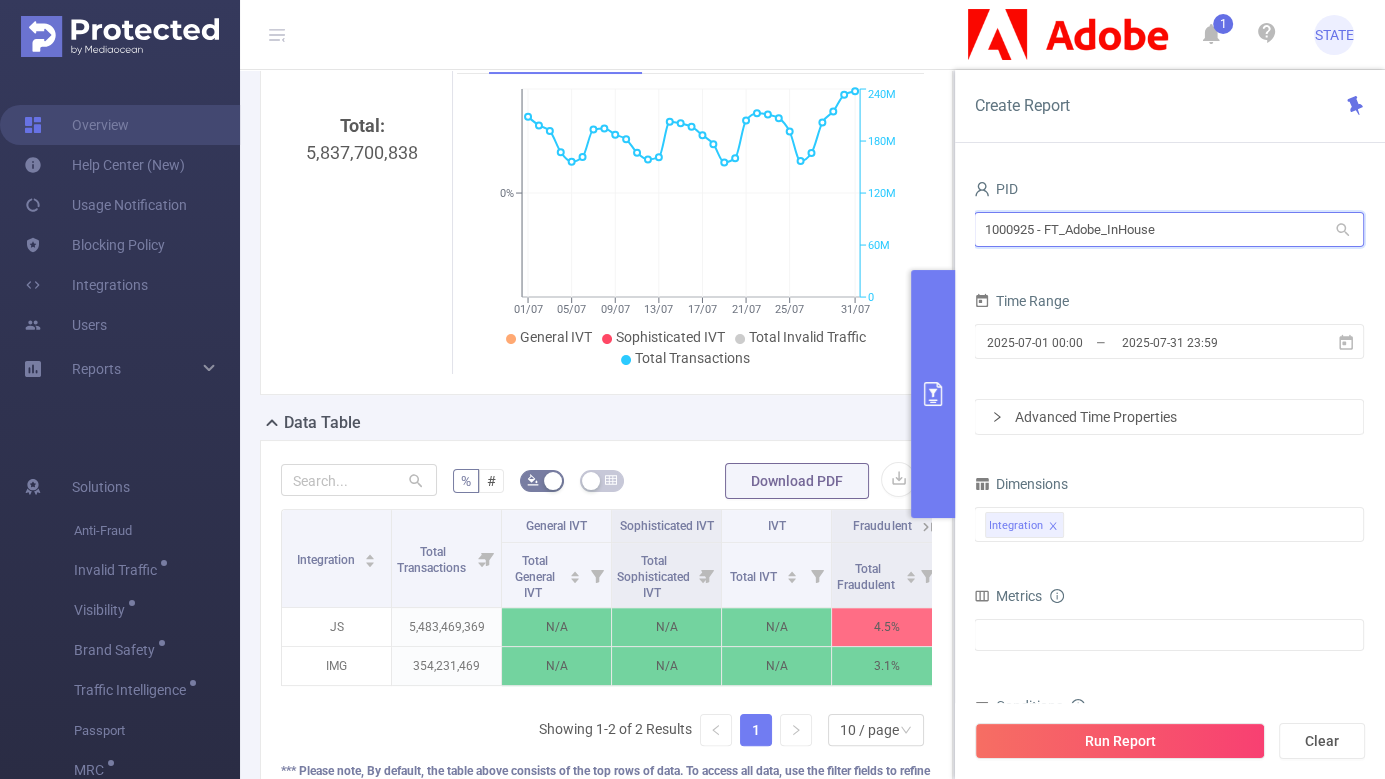 click on "1000925 - FT_Adobe_InHouse" at bounding box center (1169, 229) 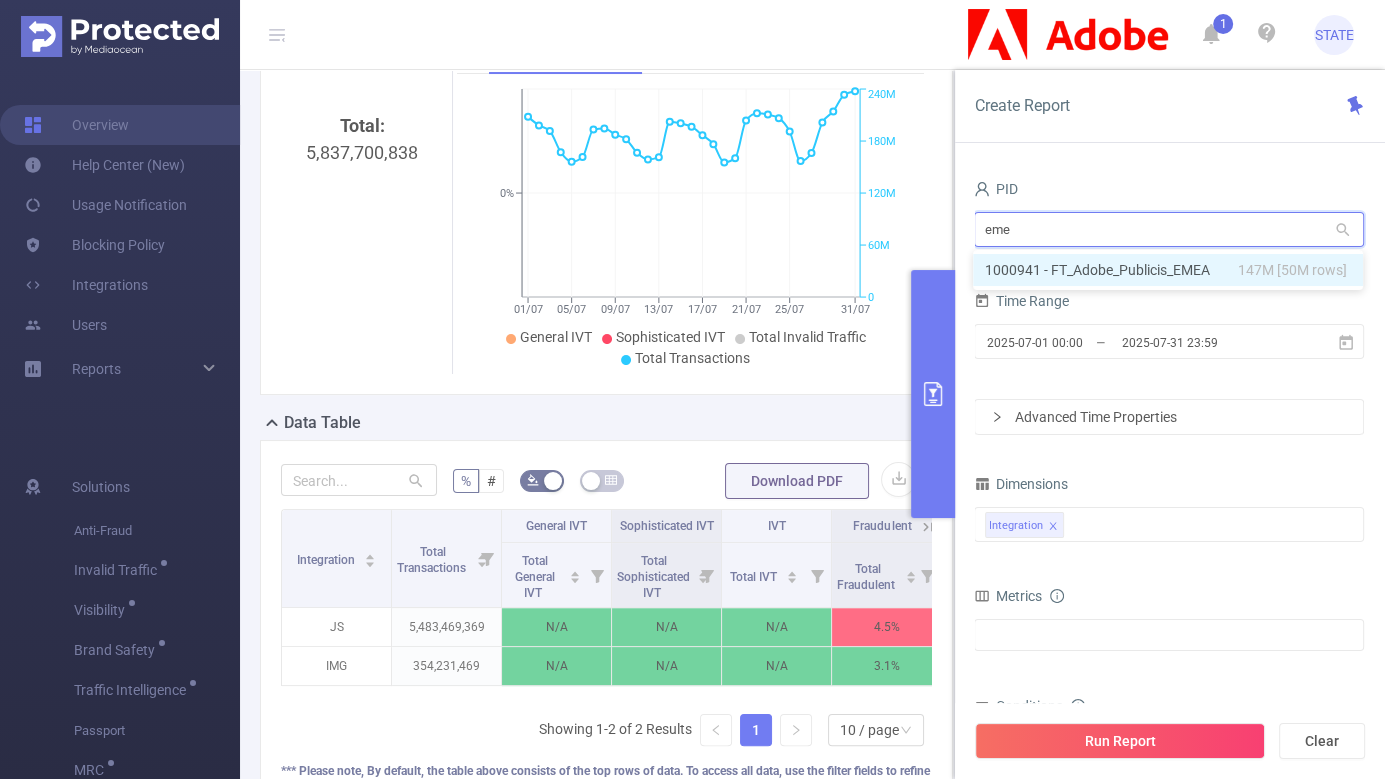 type on "emea" 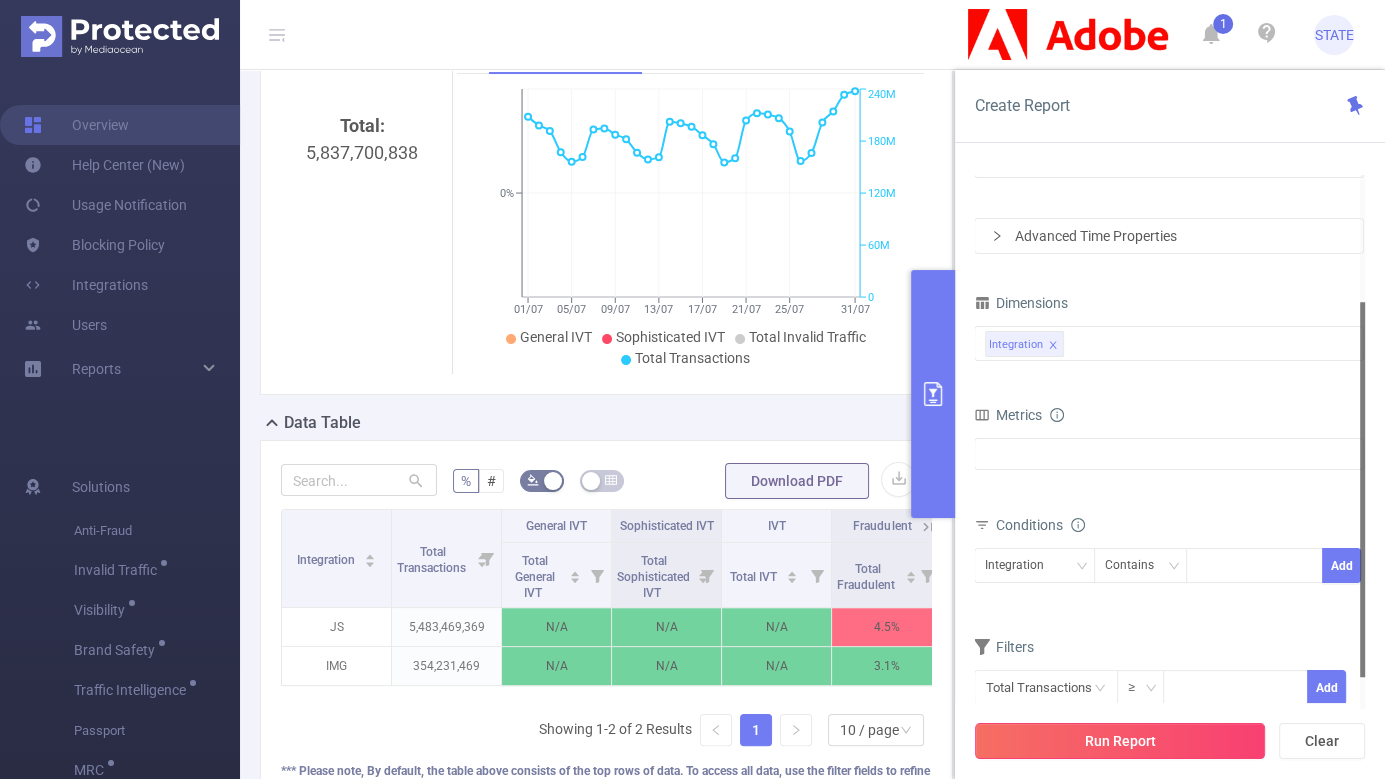 click on "Run Report" at bounding box center [1120, 741] 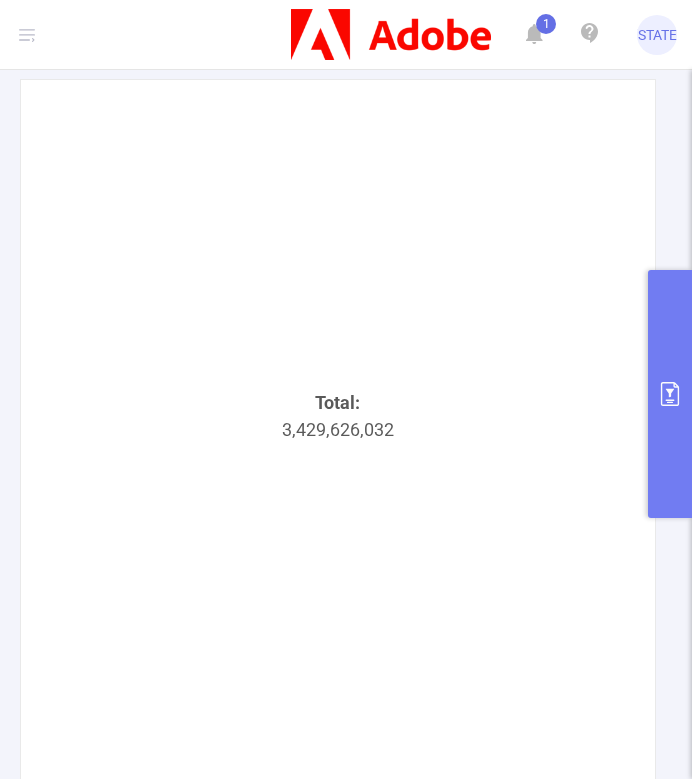 click on "Total: 3,429,626,032" at bounding box center [338, 728] 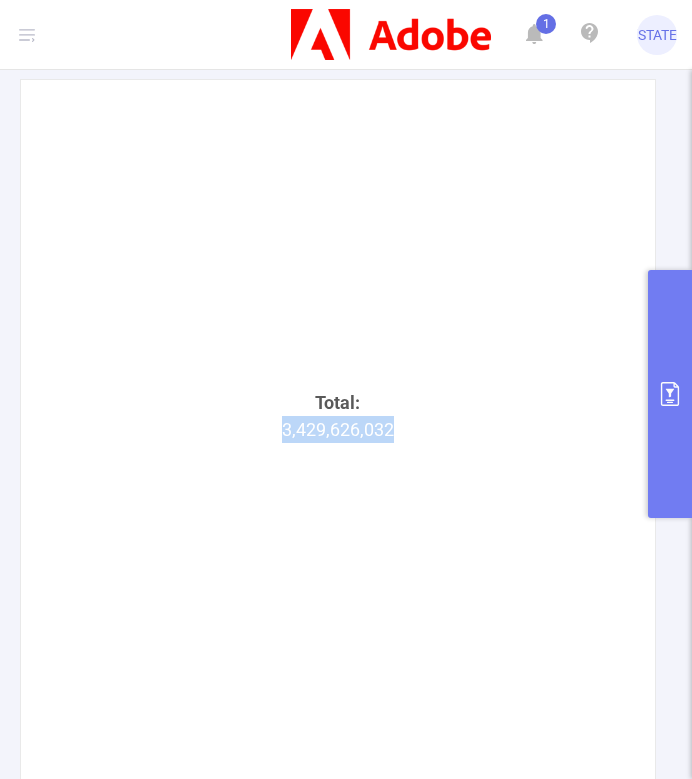 click on "Total: 3,429,626,032" at bounding box center (338, 728) 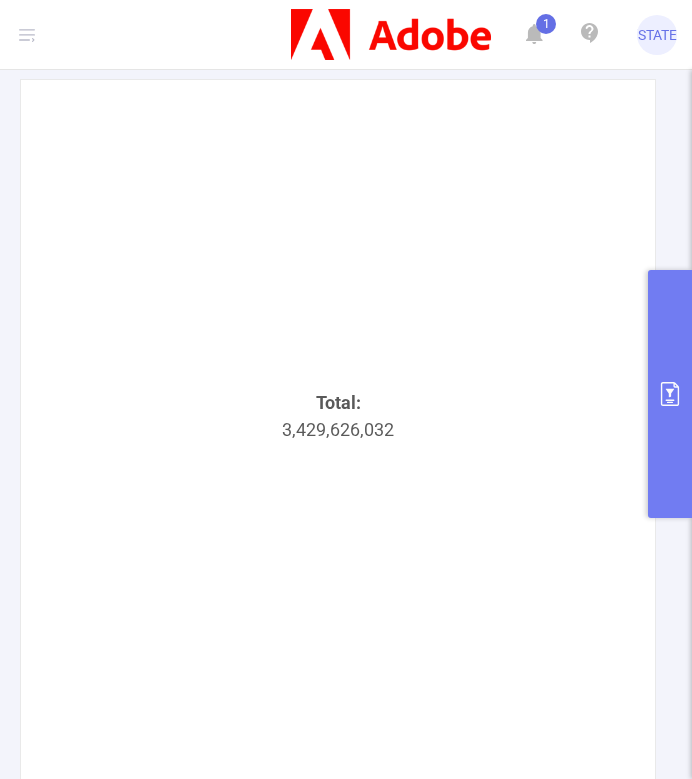 click on "Total: 3,429,626,032" at bounding box center [338, 439] 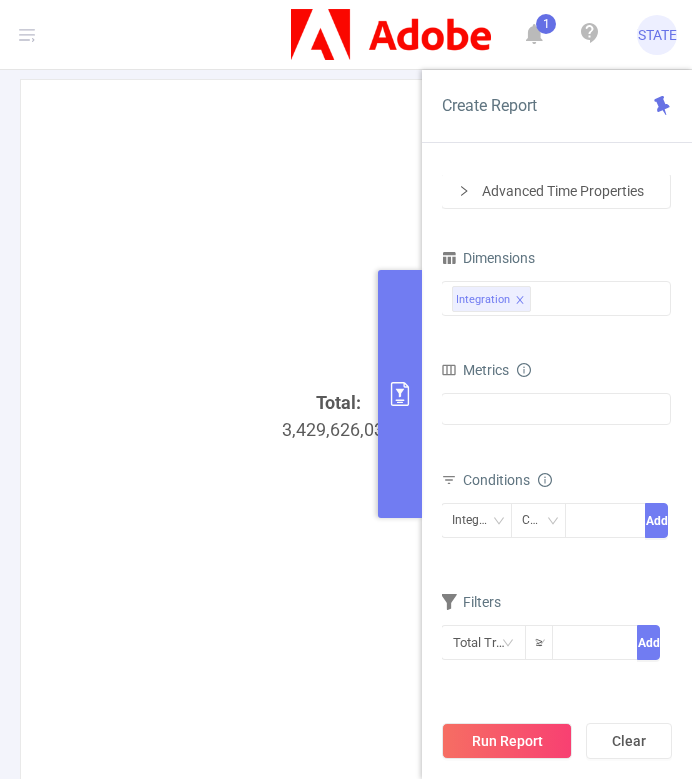 click on "Advanced Time Properties" at bounding box center (556, 191) 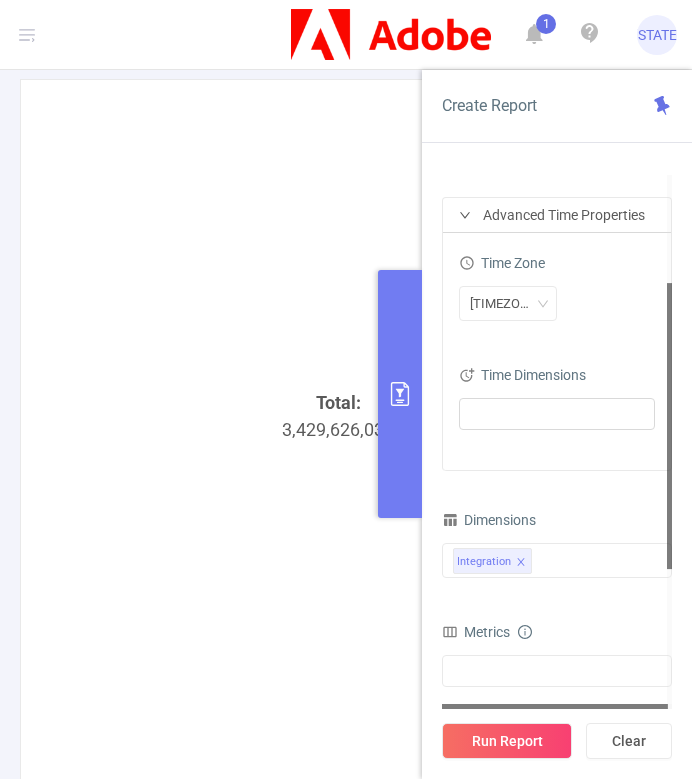 click on "PID [ID] - FT_Adobe_Publicis_EMEA [ID] - FT_Adobe_Publicis_EMEA      Time Range [DATE] [TIME]   _   [DATE] [TIME] Advanced Time Properties    Time Zone [TIMEZONE]    Time Dimensions      Dimensions Integration      Metrics Total Fraudulent Bot/Virus Hostile Tools Tunneled Traffic Non Malicious Bots View Fraud Publisher Fraud Reputation Total Suspicious Bot/Virus Hostile Tools Tunneled Traffic Non Malicious Bots View Fraud Publisher Fraud Reputation Total IVT Total General IVT Data Centers Disclosed Bots Known Crawlers Irregular Activity Non-rendered Ads Total Sophisticated IVT Proxy Traffic Automated and Emulated Activity Inventory Spoofing Falsified or Manipulated Incentivized, Malware, or Out-of-Store Obstructed Ads Undisclosed Detection Total IVT   Anti-Fraud Invalid Traffic Visibility Brand Safety Traffic Intelligence Sample Rate MRC MRC - Sampled Click Fraud Passport Unified Attention Engagement Taxonomy Video    Conditions  Integration Contains   Add    Filters" at bounding box center (557, 484) 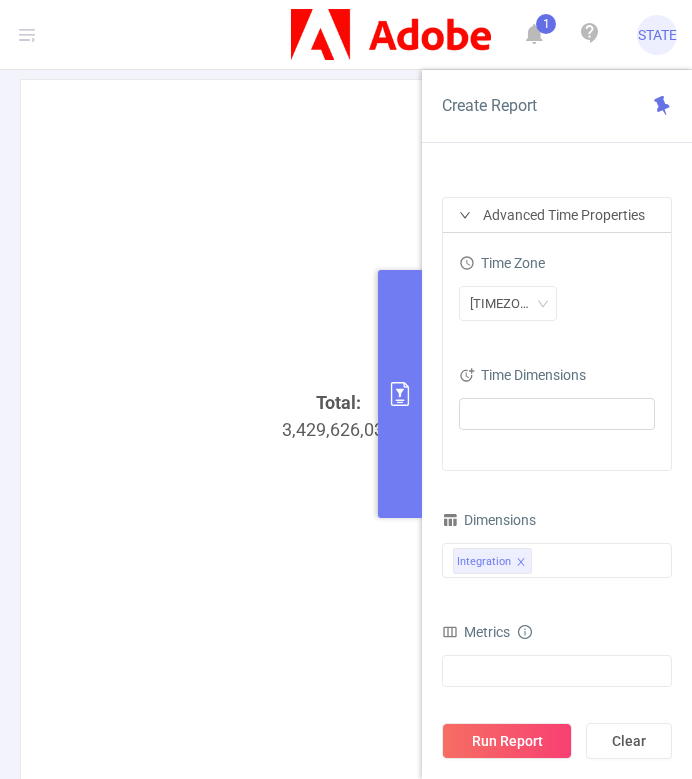 click on "Advanced Time Properties" at bounding box center (557, 215) 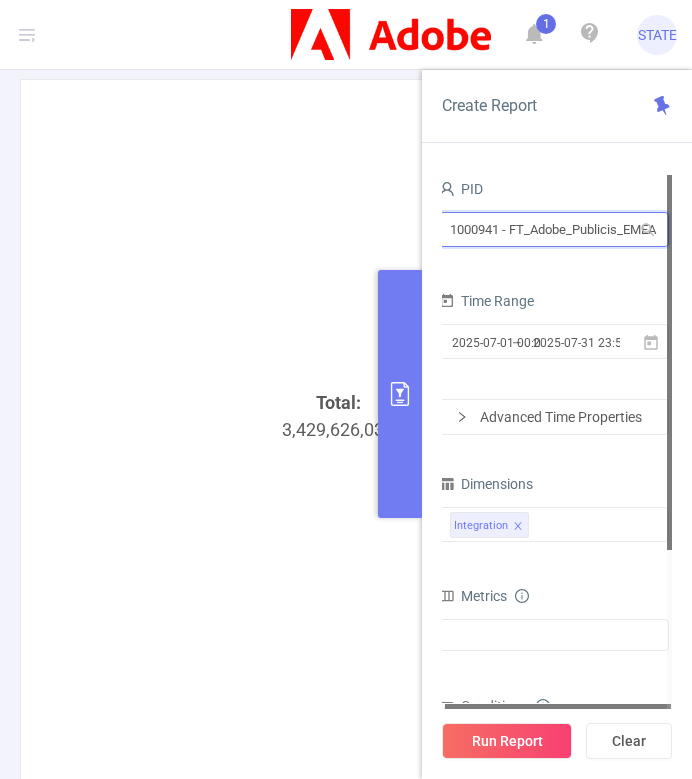 click on "1000941 - FT_Adobe_Publicis_EMEA" at bounding box center [554, 229] 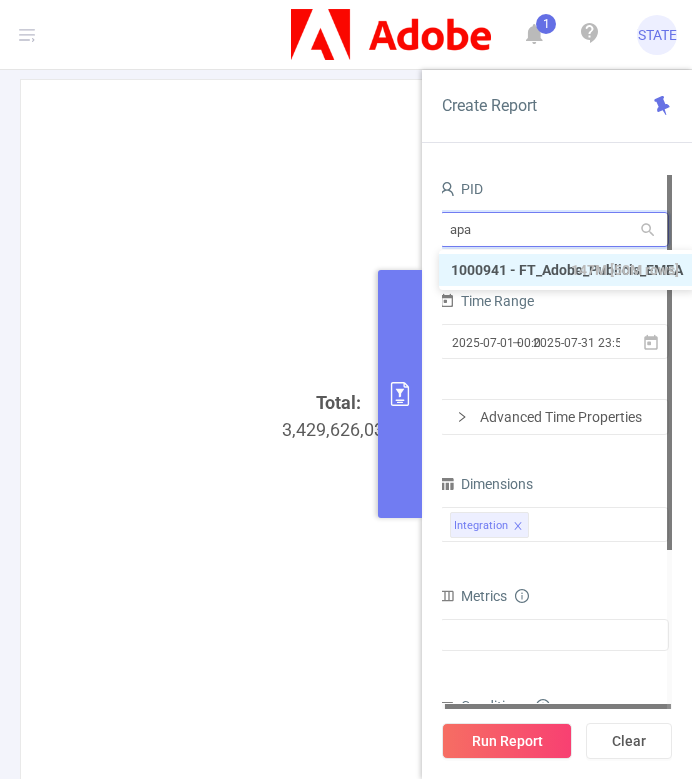 type on "apac" 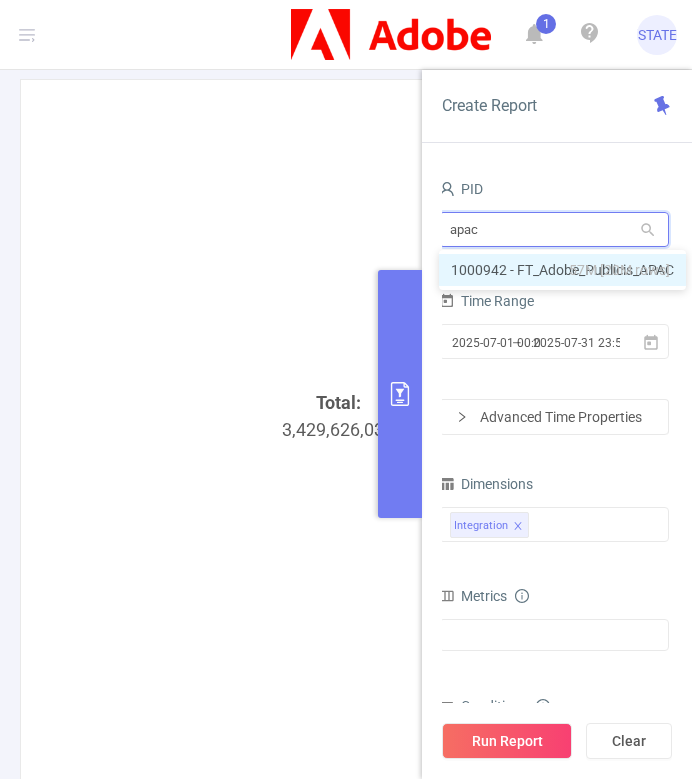 click on "1000942 - FT_Adobe_Publicis_APAC 57M [20M rows]" at bounding box center (562, 270) 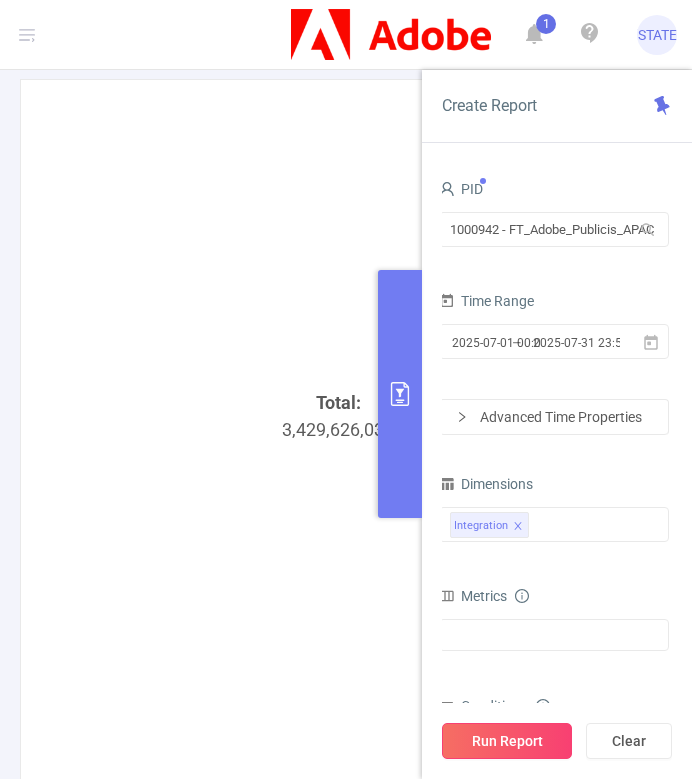 click on "Run Report" at bounding box center (507, 741) 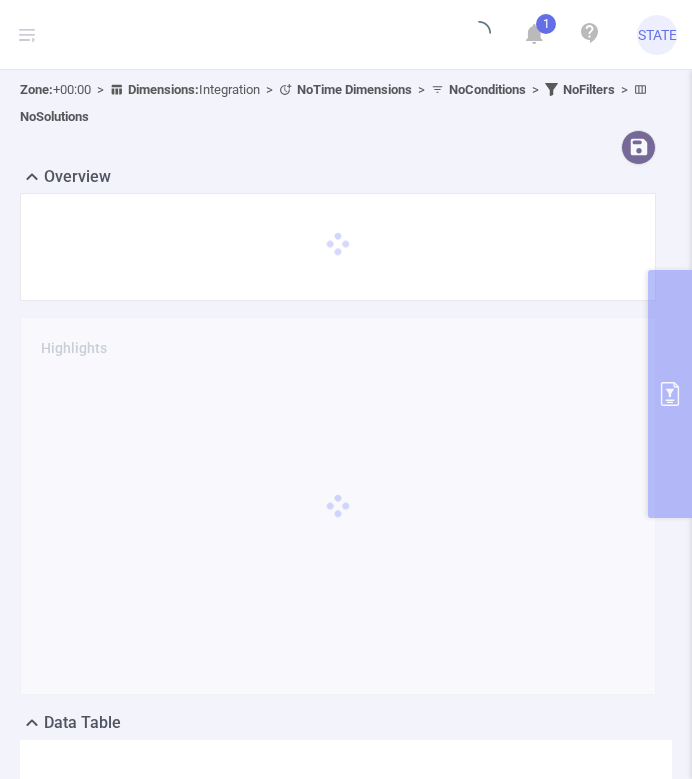 scroll, scrollTop: 0, scrollLeft: 0, axis: both 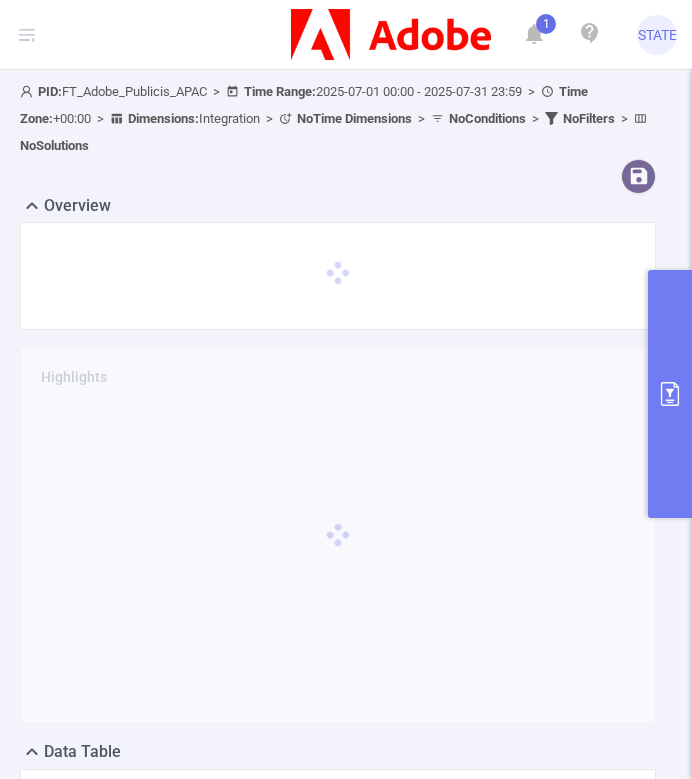 click at bounding box center (338, 176) 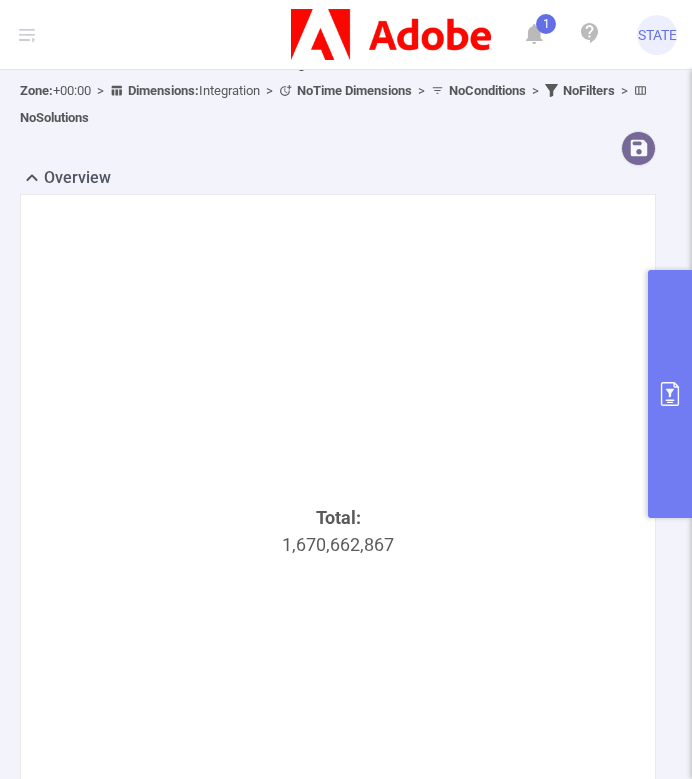 scroll, scrollTop: 31, scrollLeft: 0, axis: vertical 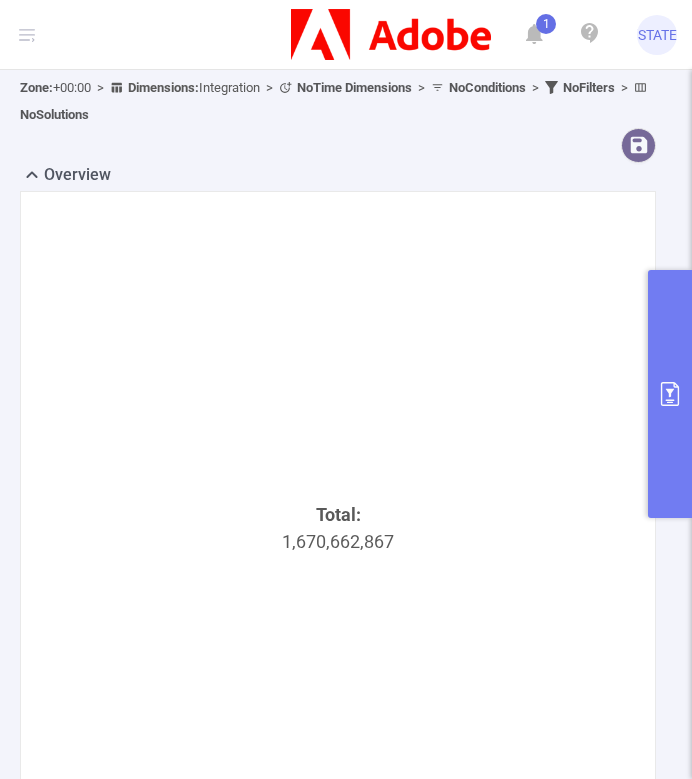 click on "Total: 1,670,662,867" at bounding box center [338, 840] 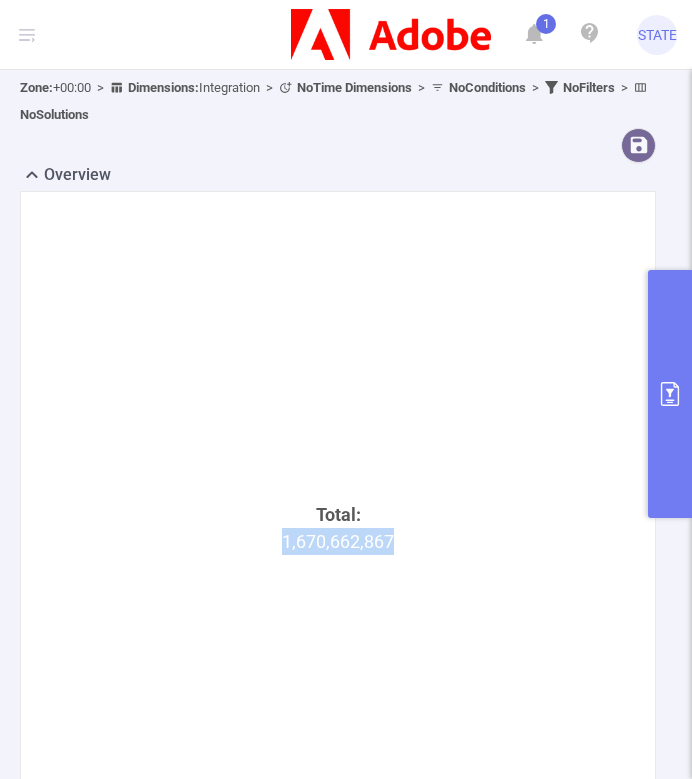 click on "Total: 1,670,662,867" at bounding box center (338, 840) 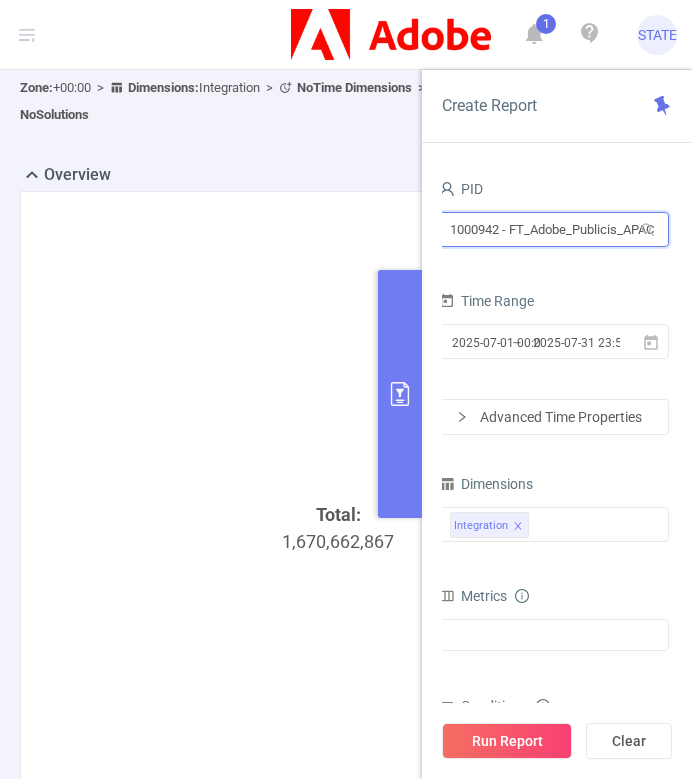 click on "1000942 - FT_Adobe_Publicis_APAC" at bounding box center (554, 229) 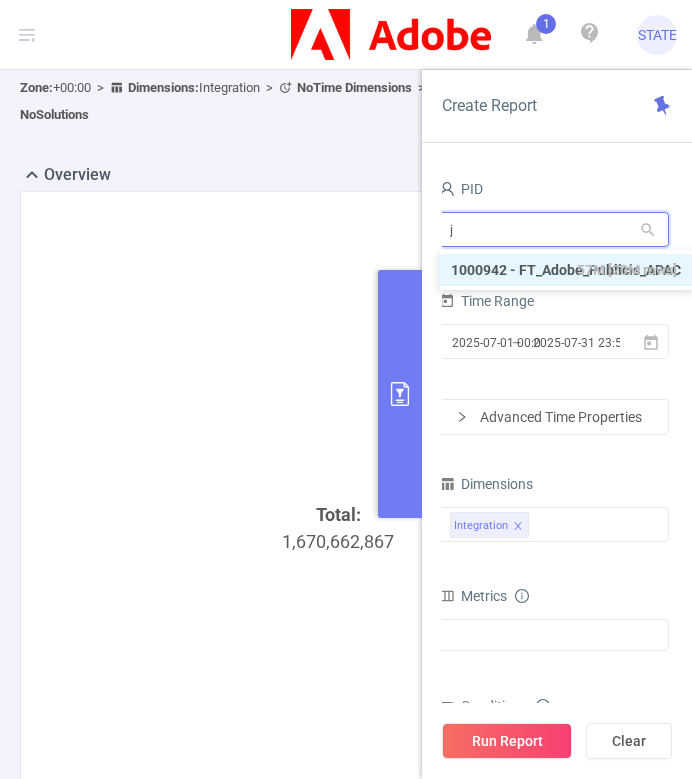 type on "jp" 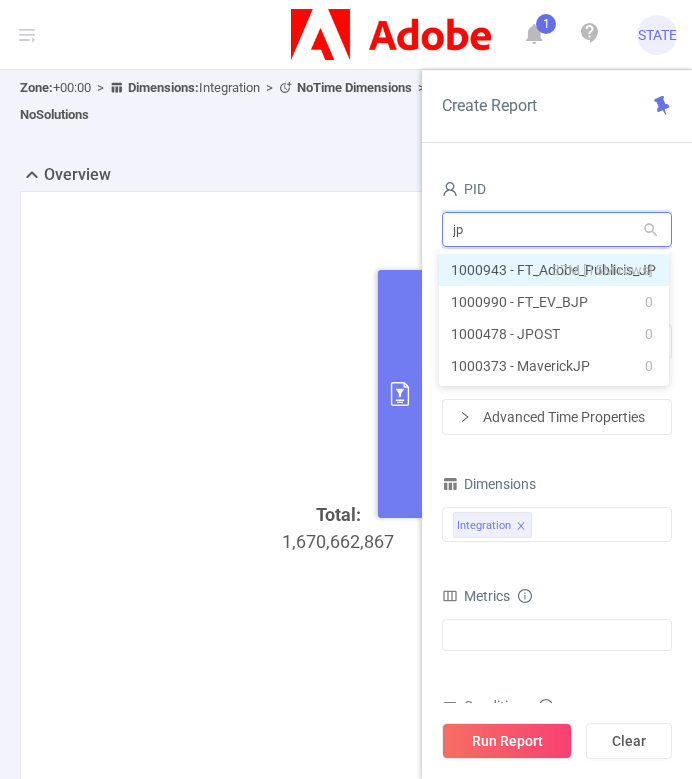 click on "1000943 - FT_Adobe_Publicis_JP 37M [15M rows]" at bounding box center [554, 270] 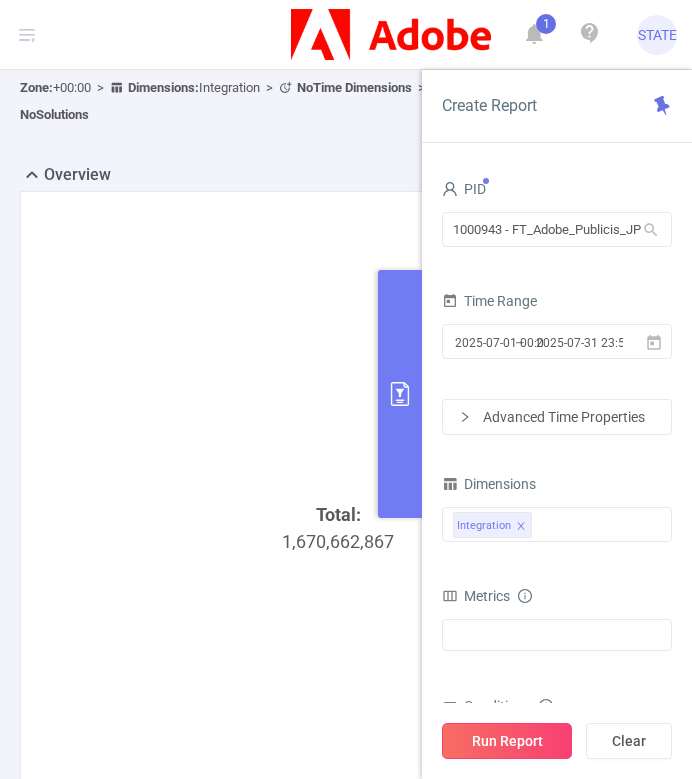 click on "Run Report" at bounding box center [507, 741] 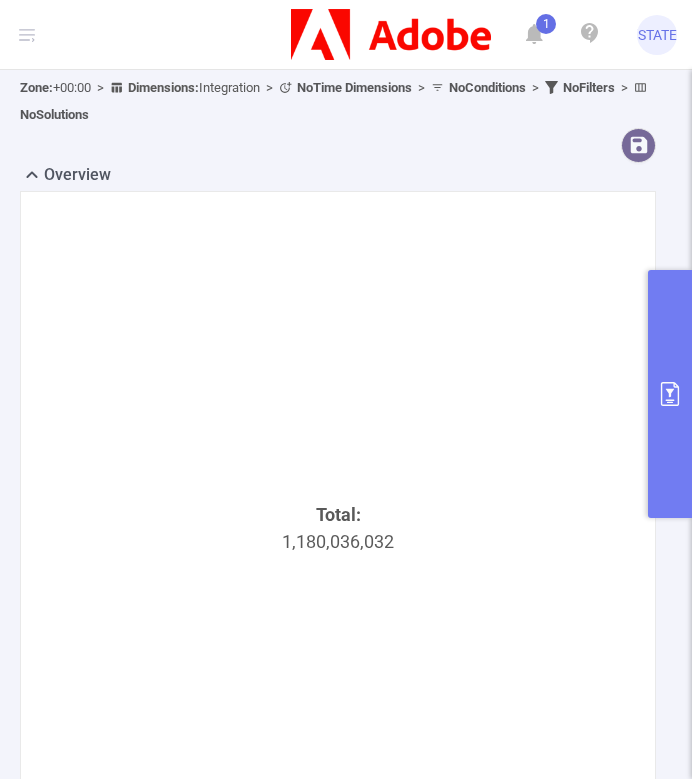 click on "Total: 1,180,036,032" at bounding box center [338, 840] 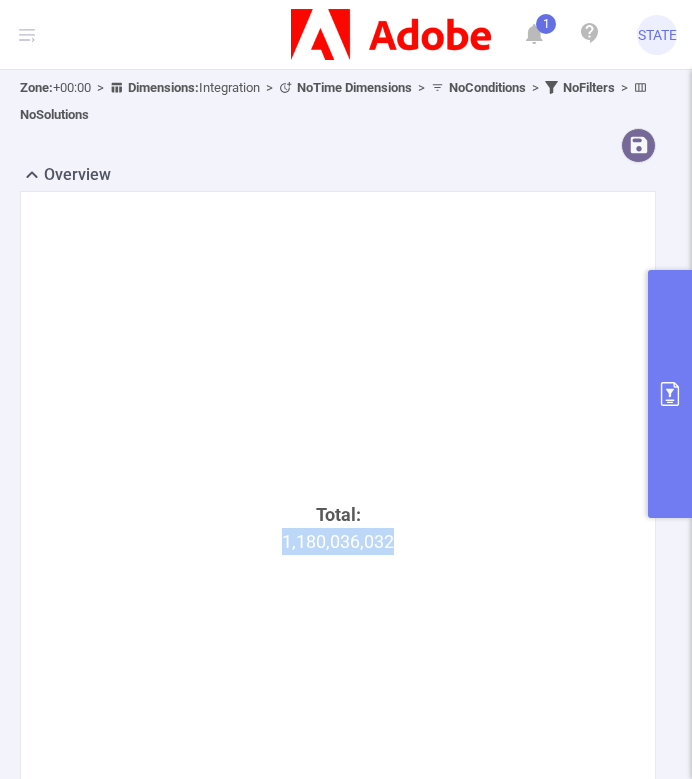 click on "Total: 1,180,036,032" at bounding box center [338, 840] 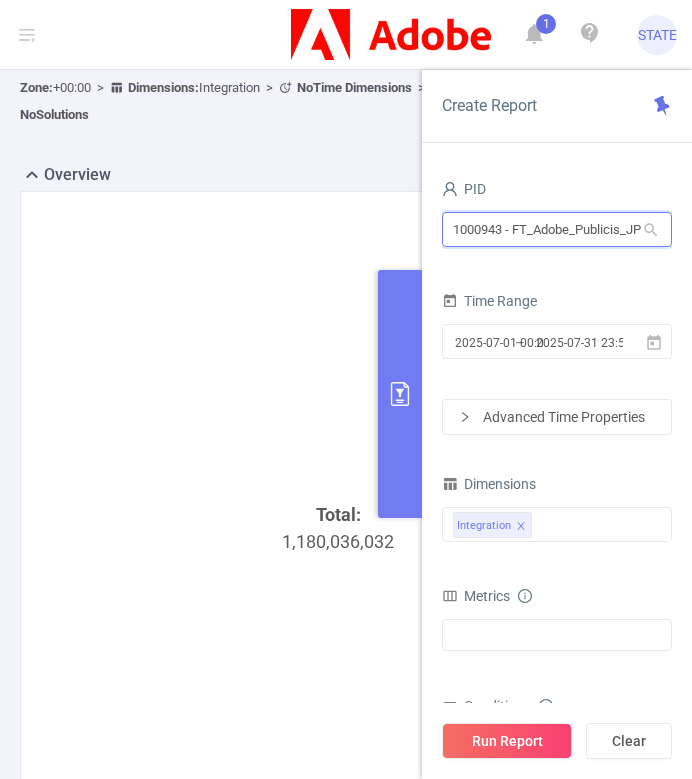 click on "1000943 - FT_Adobe_Publicis_JP" at bounding box center [557, 229] 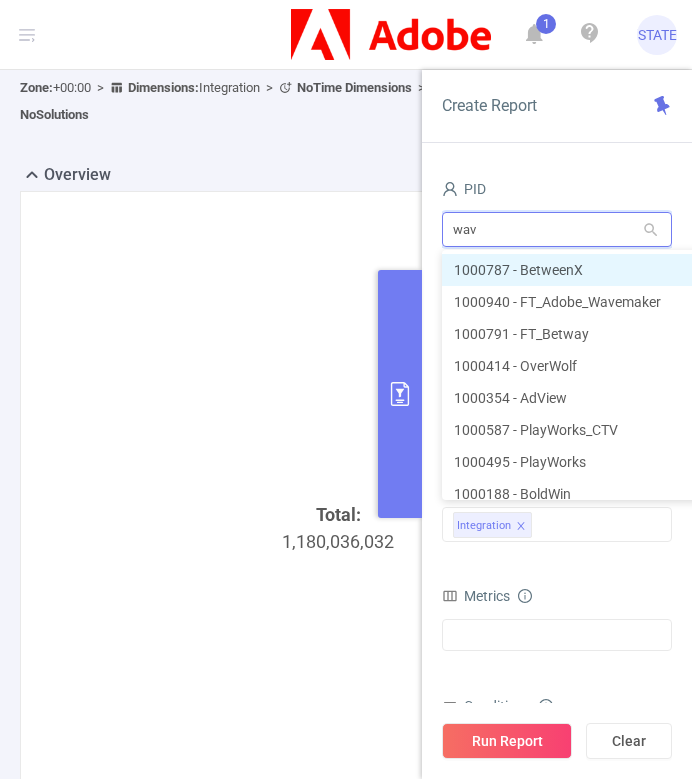 type on "wave" 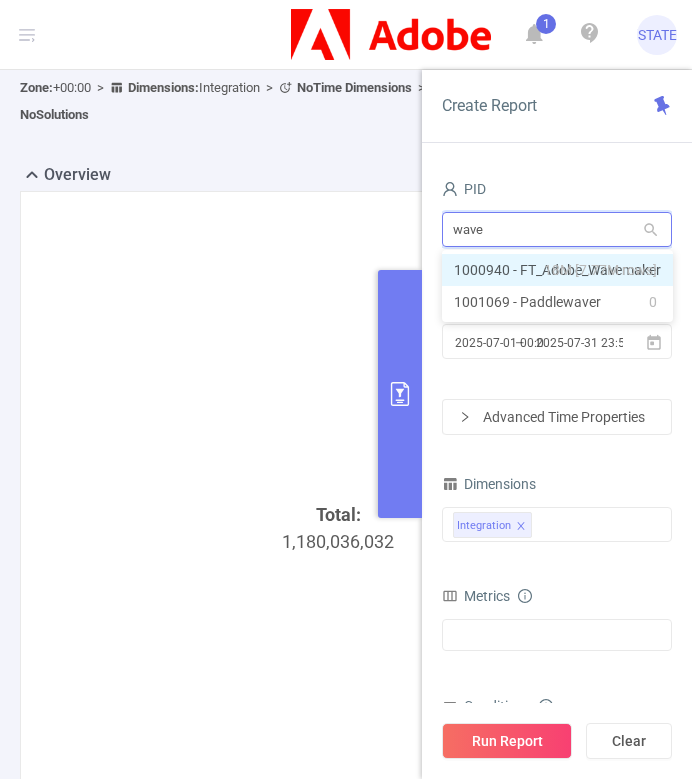 click on "1000940 - FT_Adobe_Wavemaker 18M [7.77M rows]" at bounding box center [557, 270] 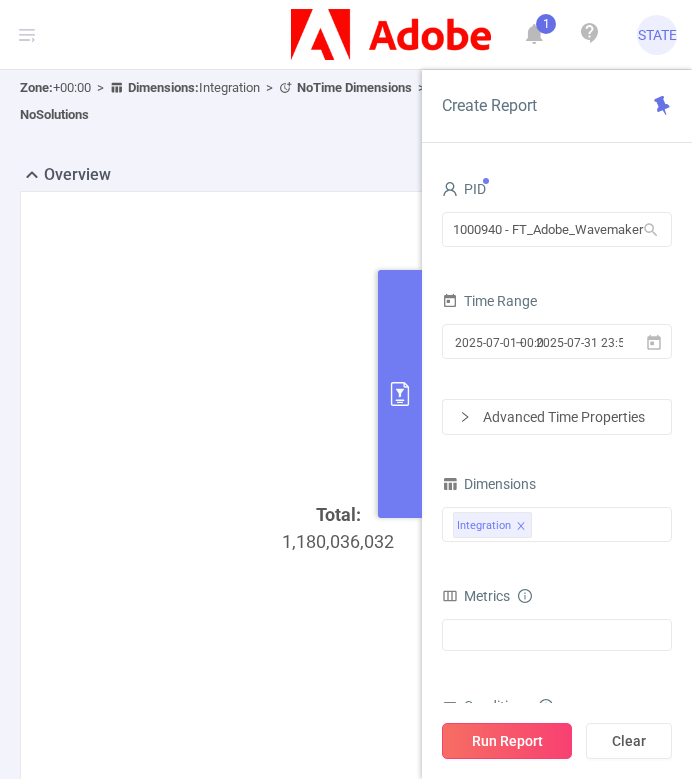 click on "Run Report" at bounding box center (507, 741) 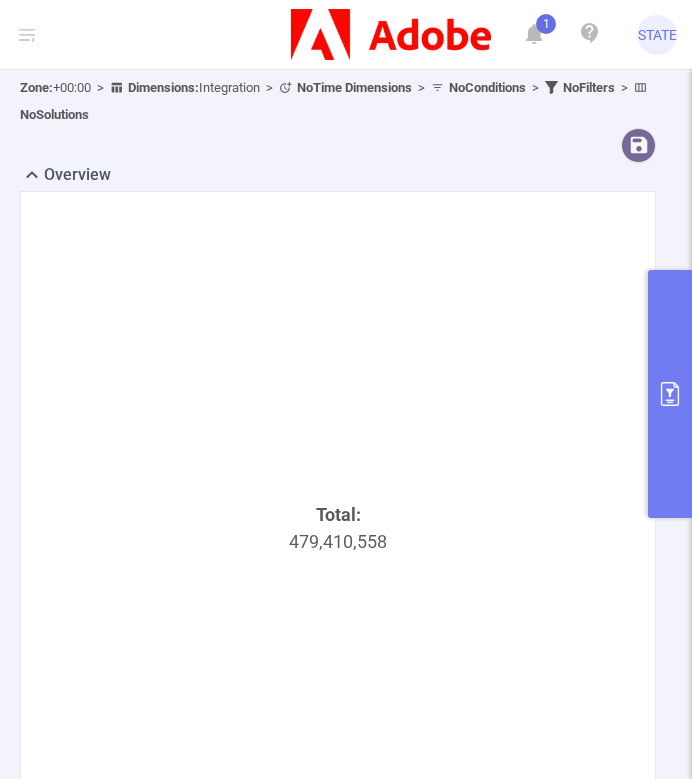 click on "Total: 479,410,558" at bounding box center (338, 840) 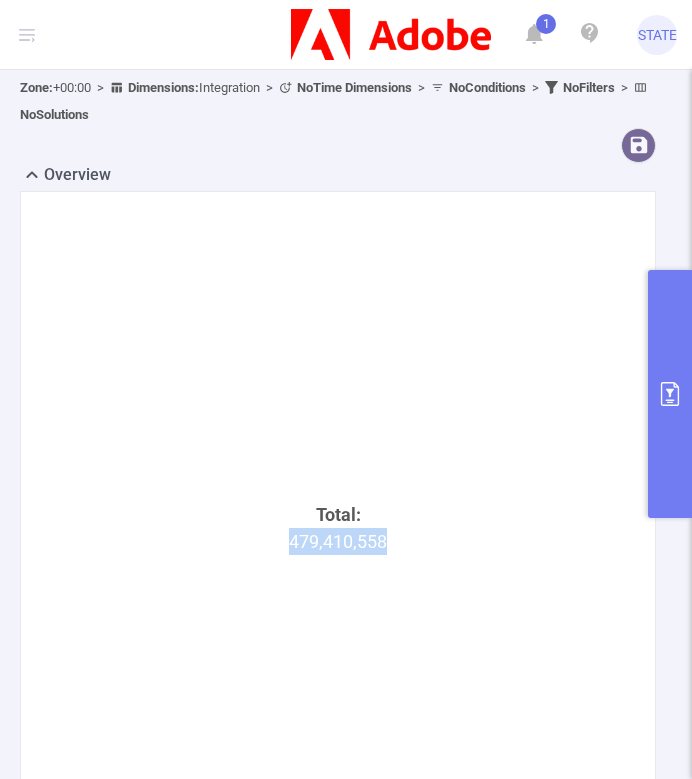 click on "Total: 479,410,558" at bounding box center [338, 840] 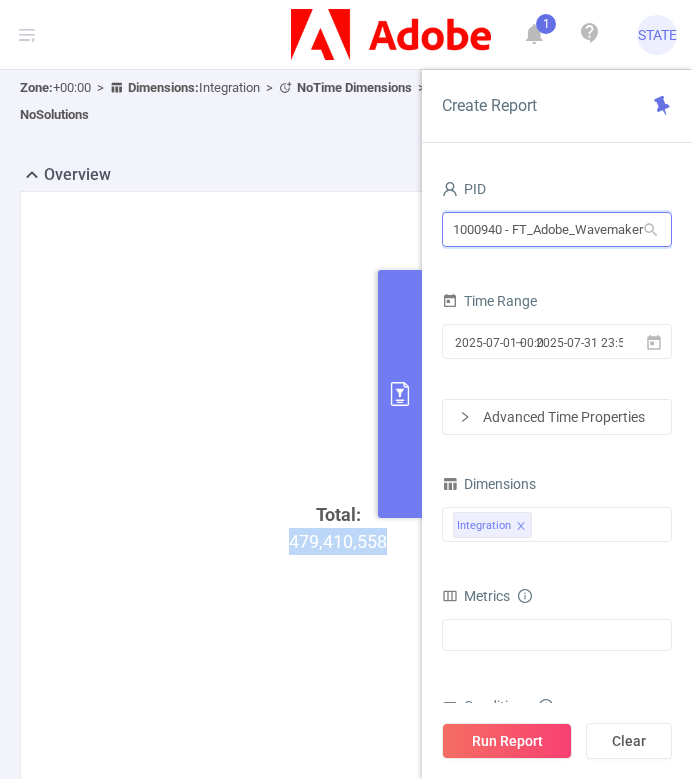 click on "1000940 - FT_Adobe_Wavemaker" at bounding box center (557, 229) 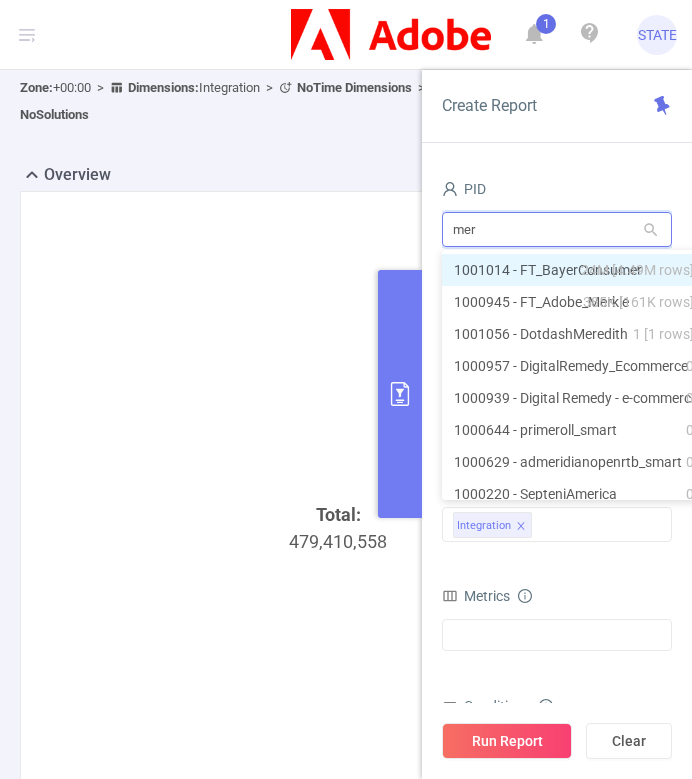 type on "merk" 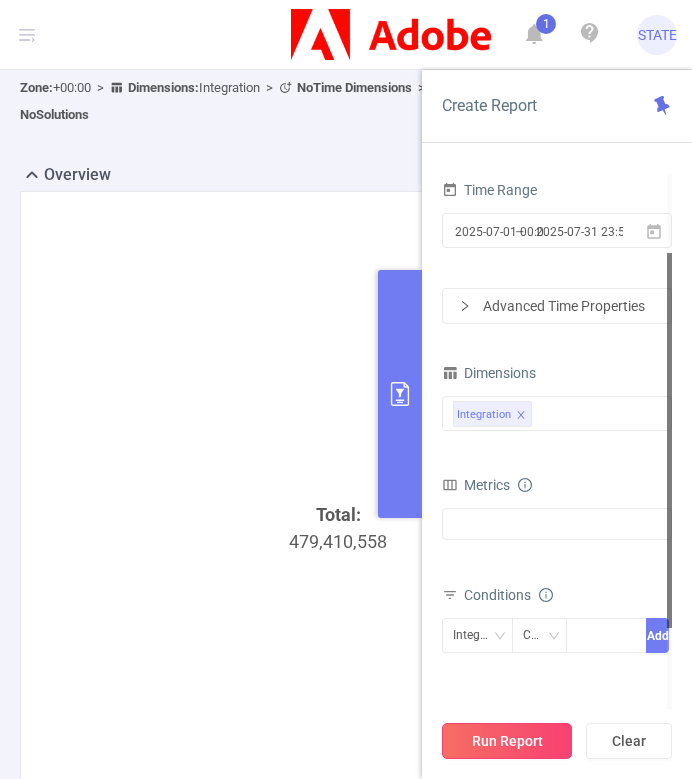 click on "Run Report" at bounding box center [507, 741] 